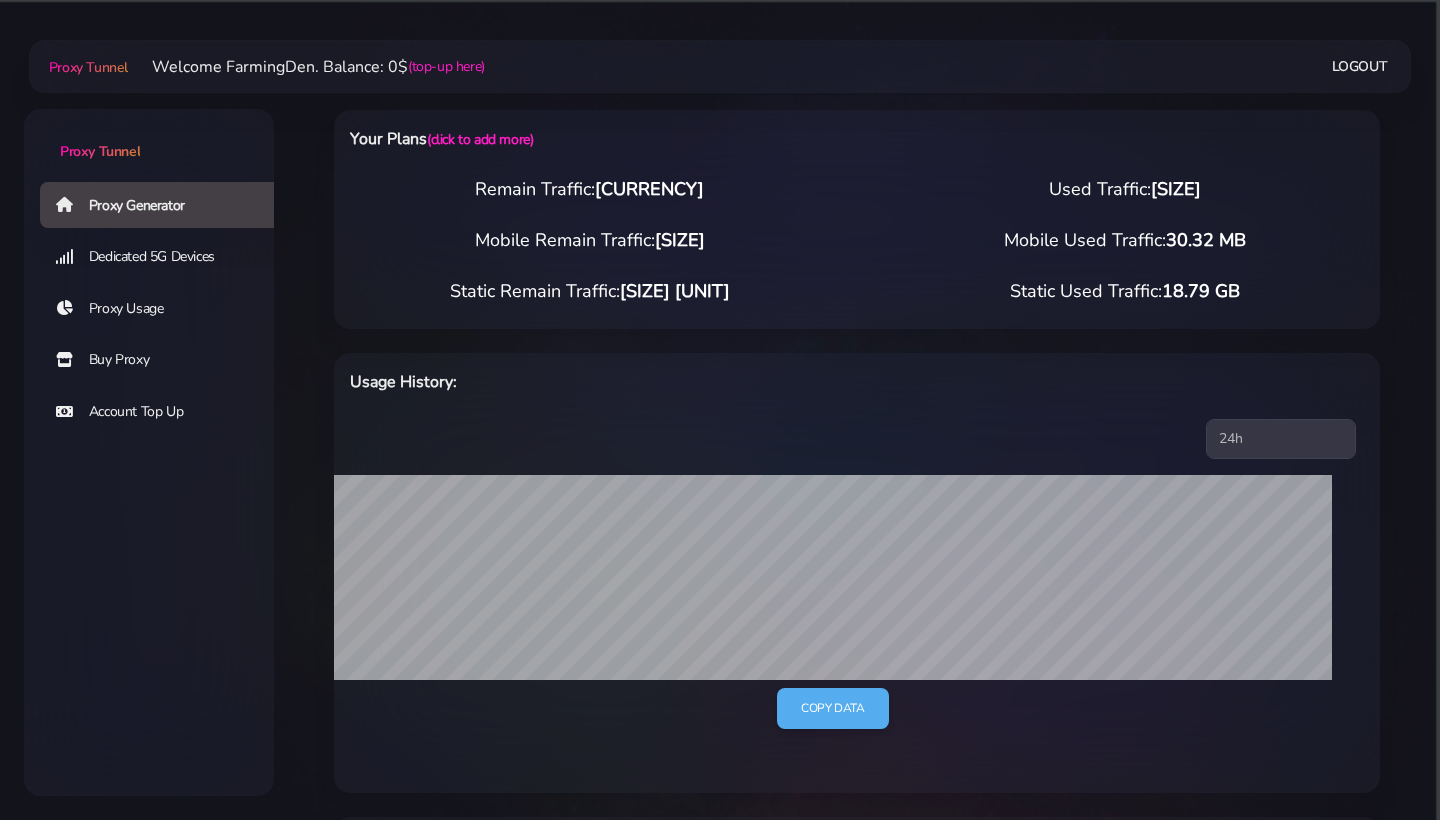 scroll, scrollTop: 0, scrollLeft: 0, axis: both 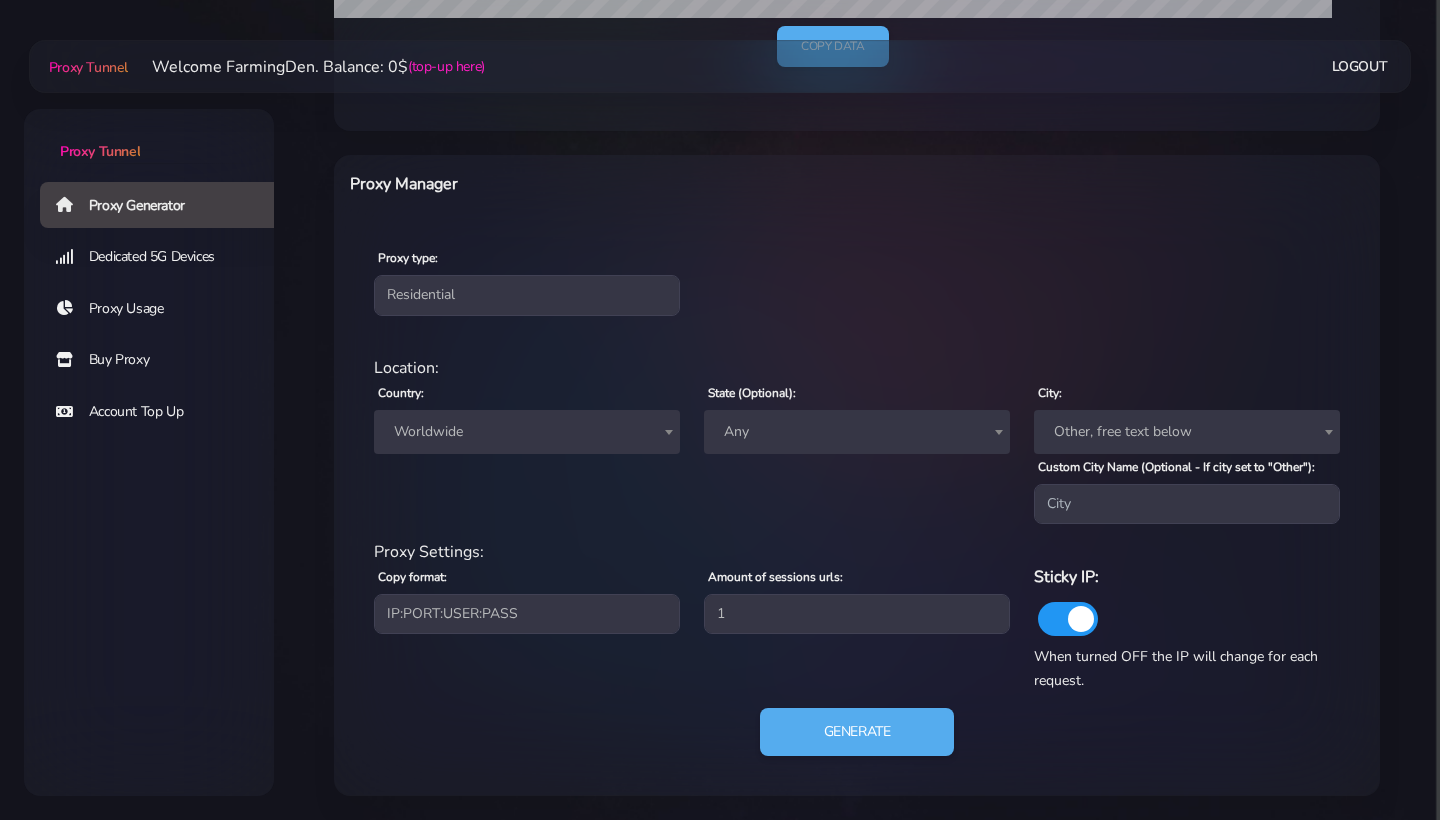 click on "[COUNTRY_LIST]" at bounding box center (527, 452) 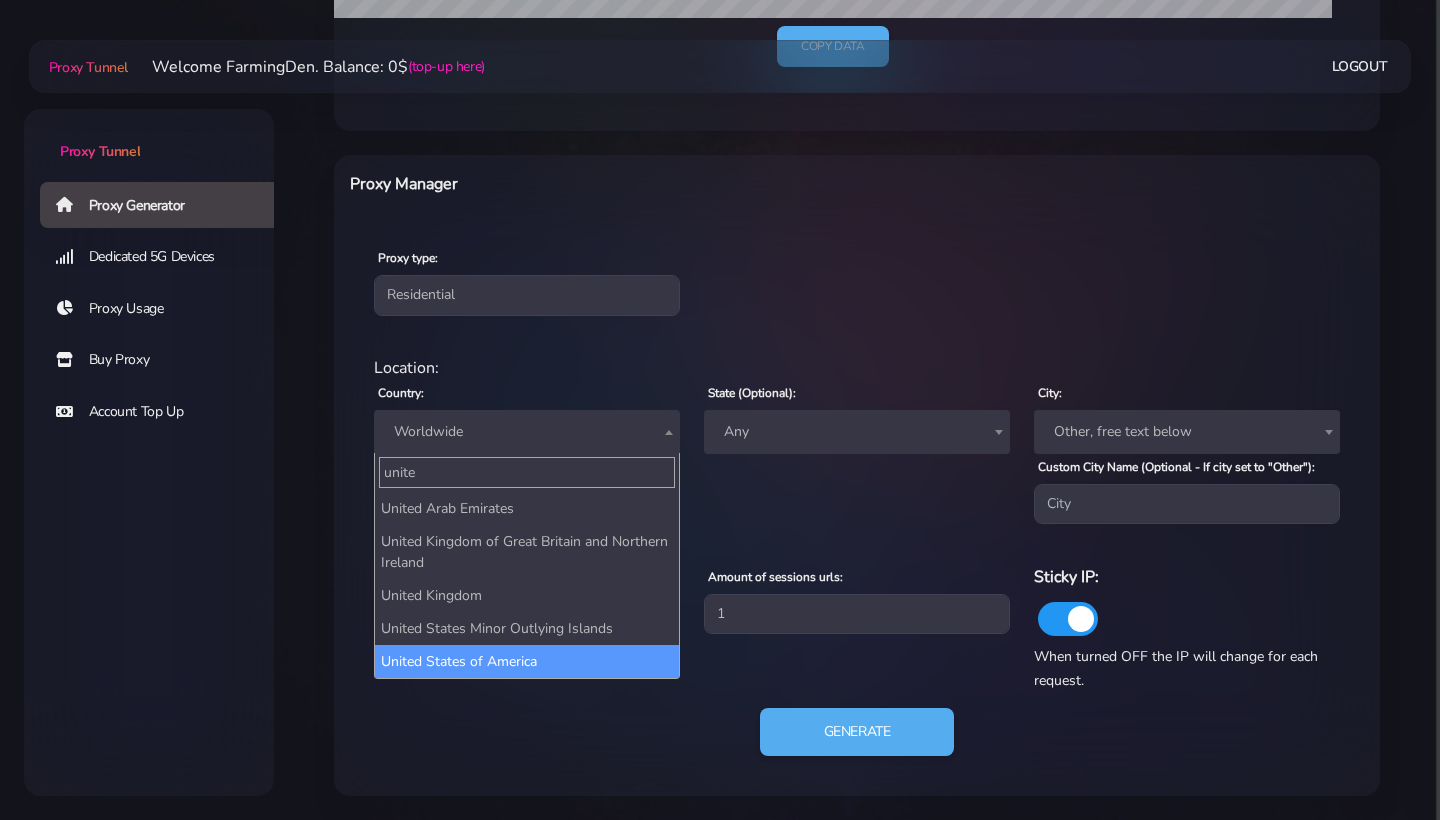 type on "unite" 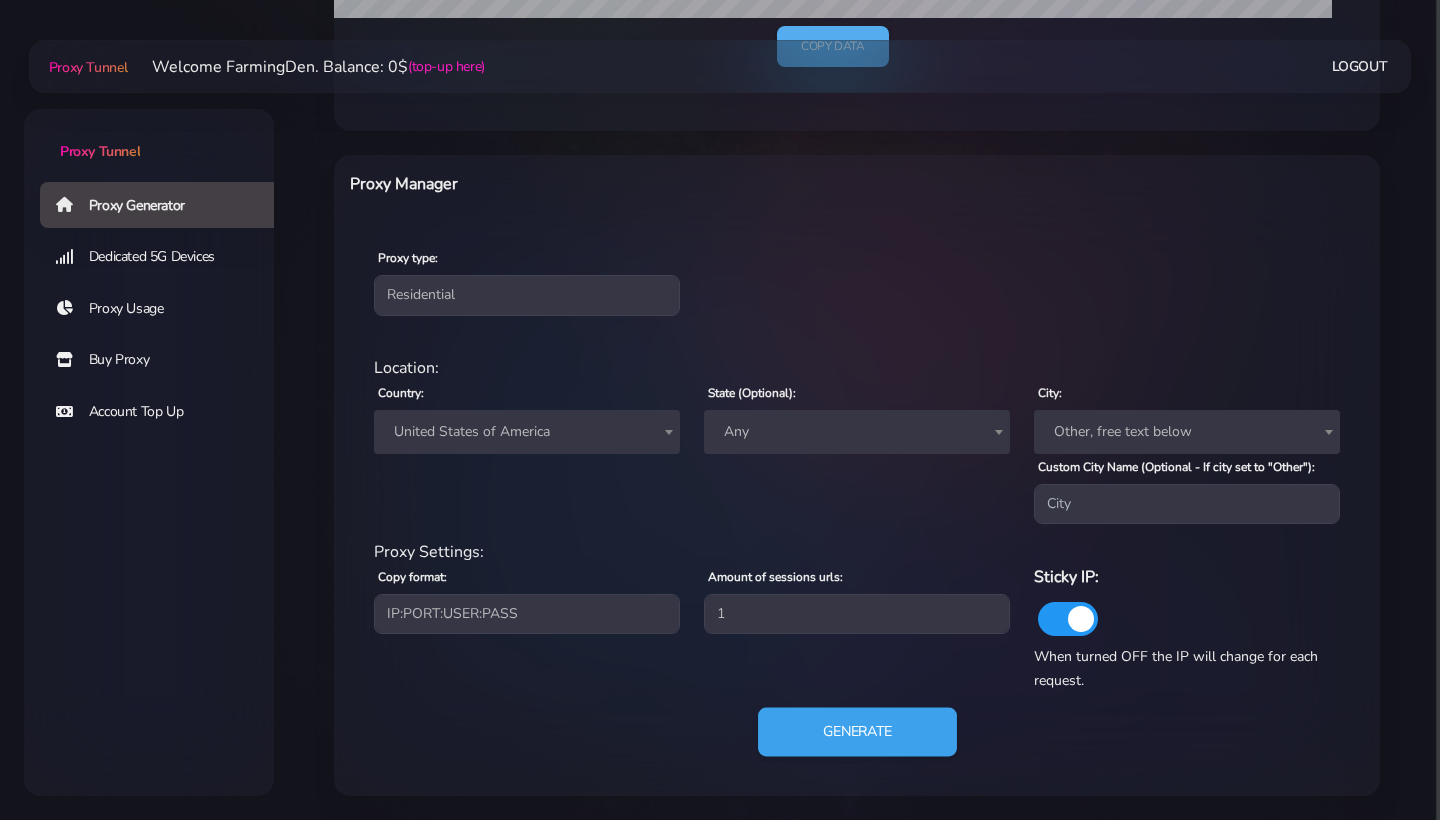 click on "Generate" at bounding box center (857, 732) 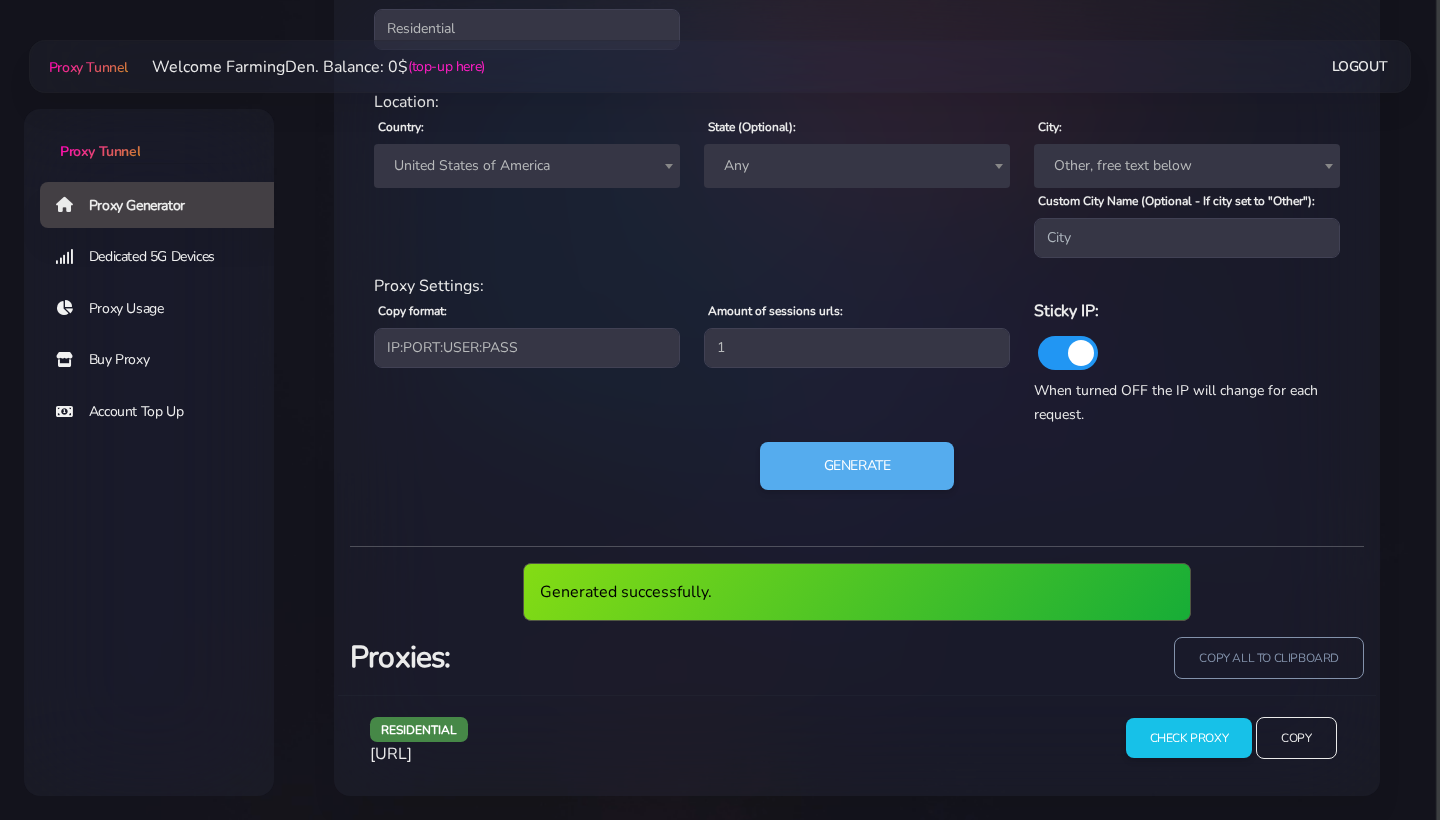 scroll, scrollTop: 940, scrollLeft: 0, axis: vertical 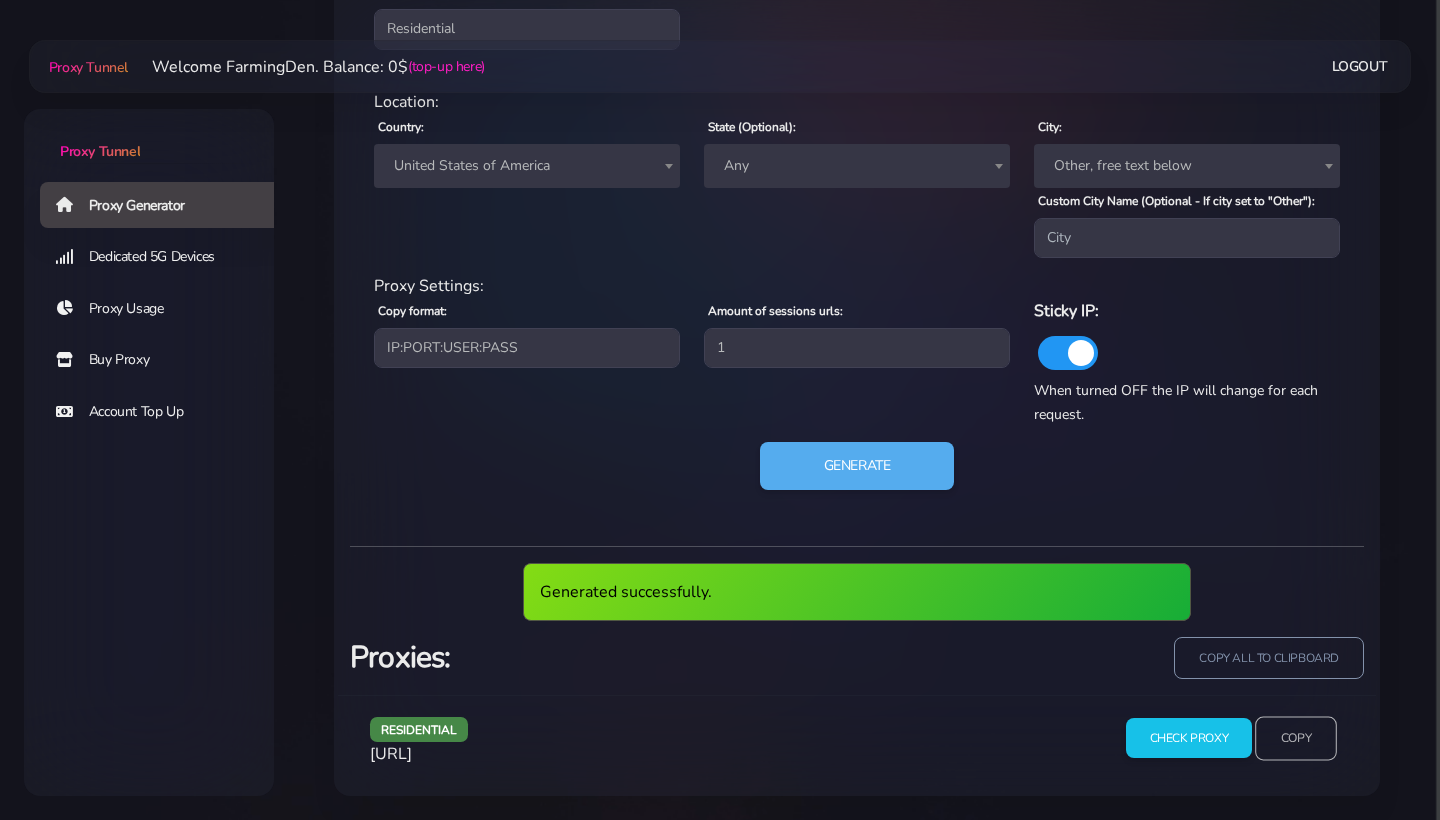 click on "Copy" at bounding box center (1296, 738) 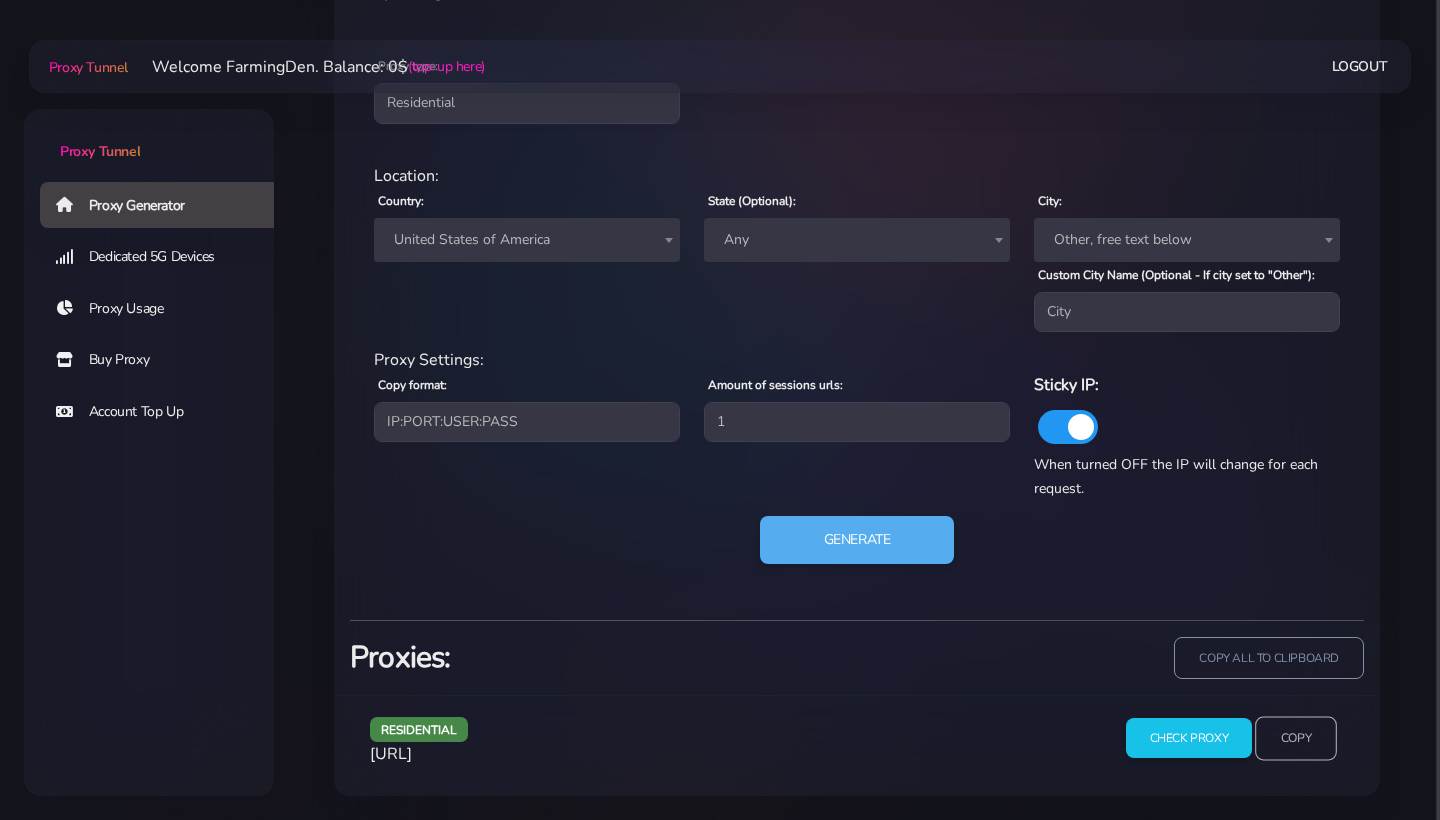 scroll, scrollTop: 866, scrollLeft: 0, axis: vertical 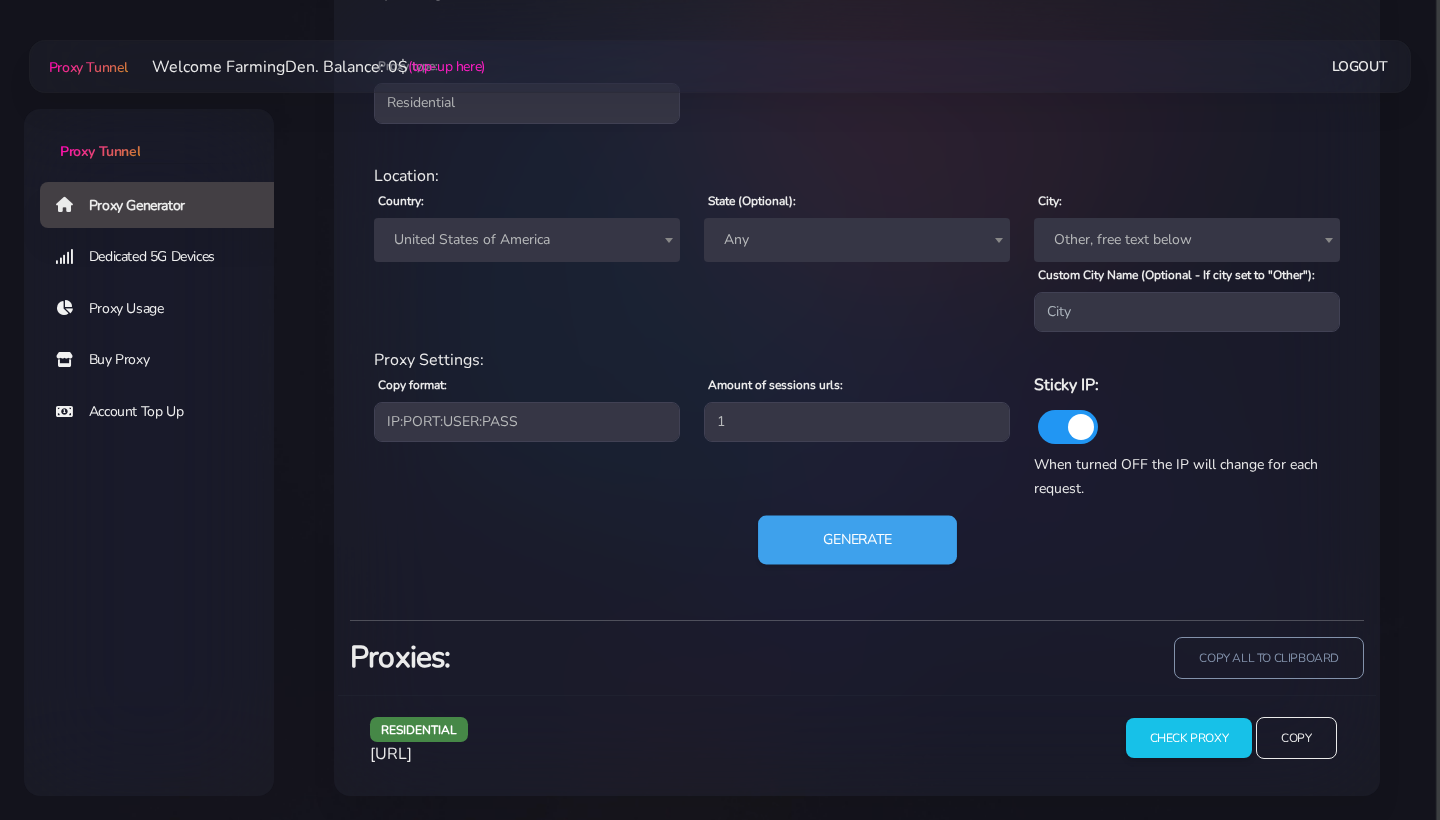 click on "Generate" at bounding box center [857, 540] 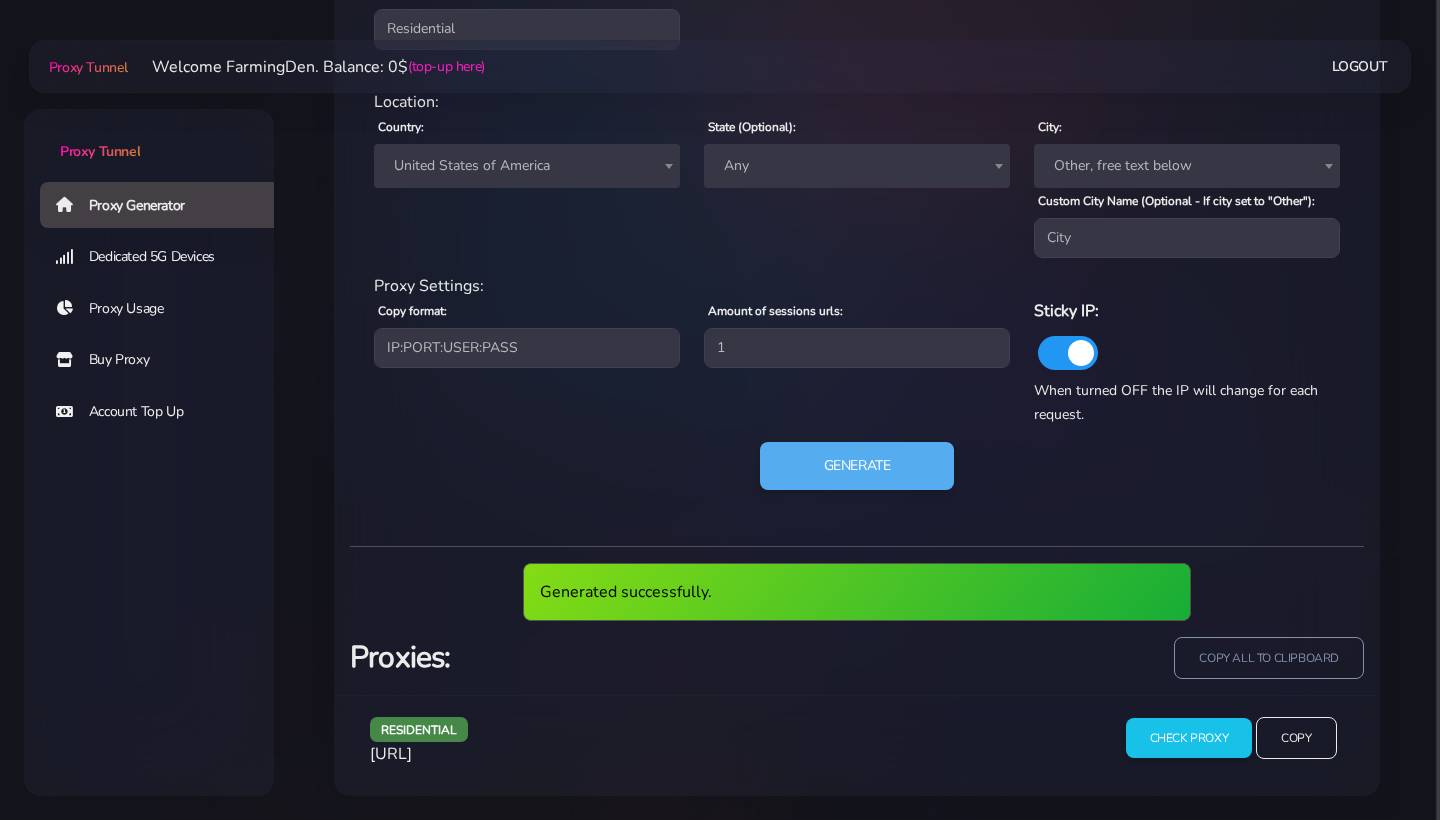 scroll, scrollTop: 940, scrollLeft: 0, axis: vertical 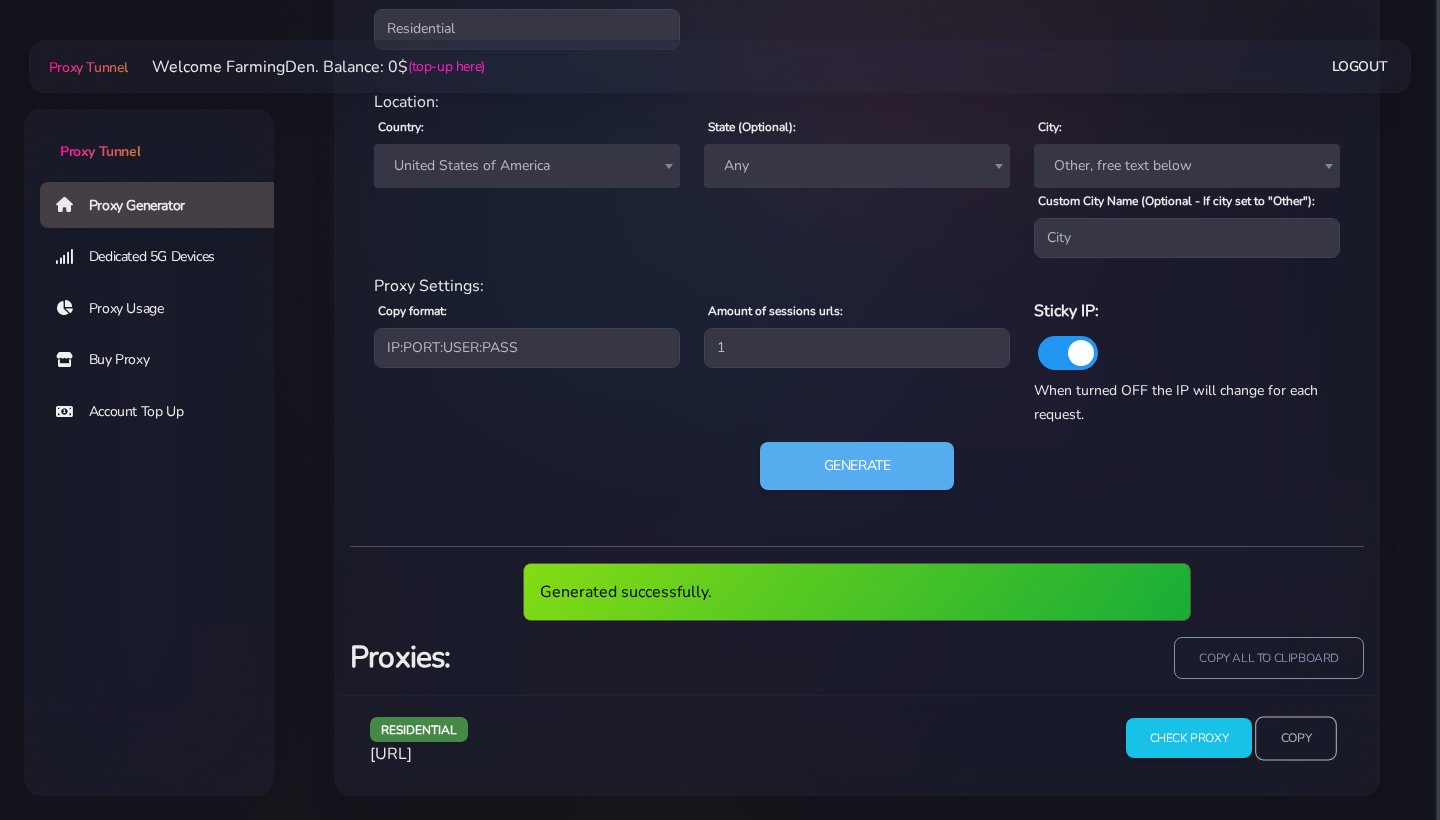 click on "Copy" at bounding box center [1296, 738] 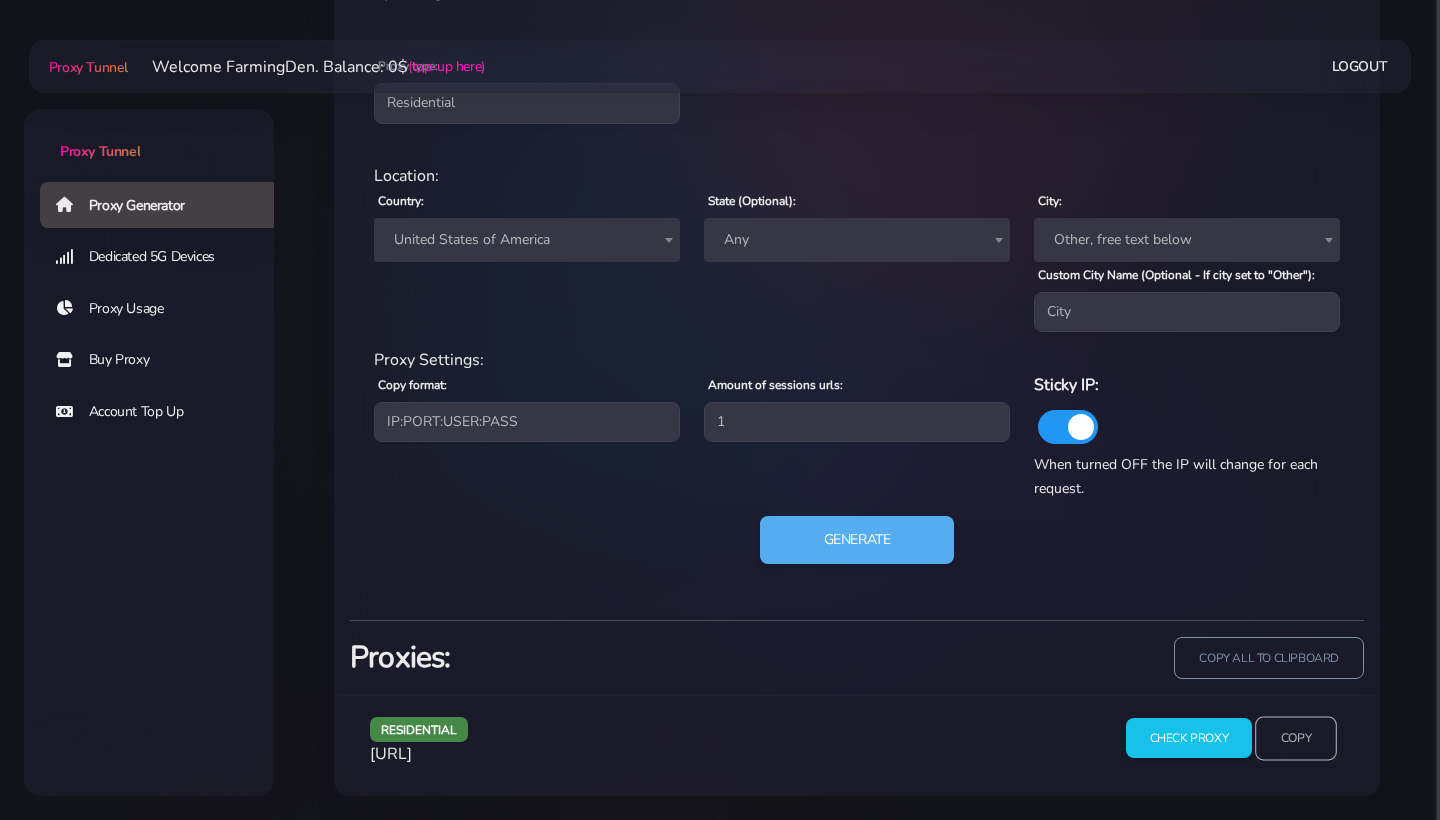 scroll, scrollTop: 866, scrollLeft: 0, axis: vertical 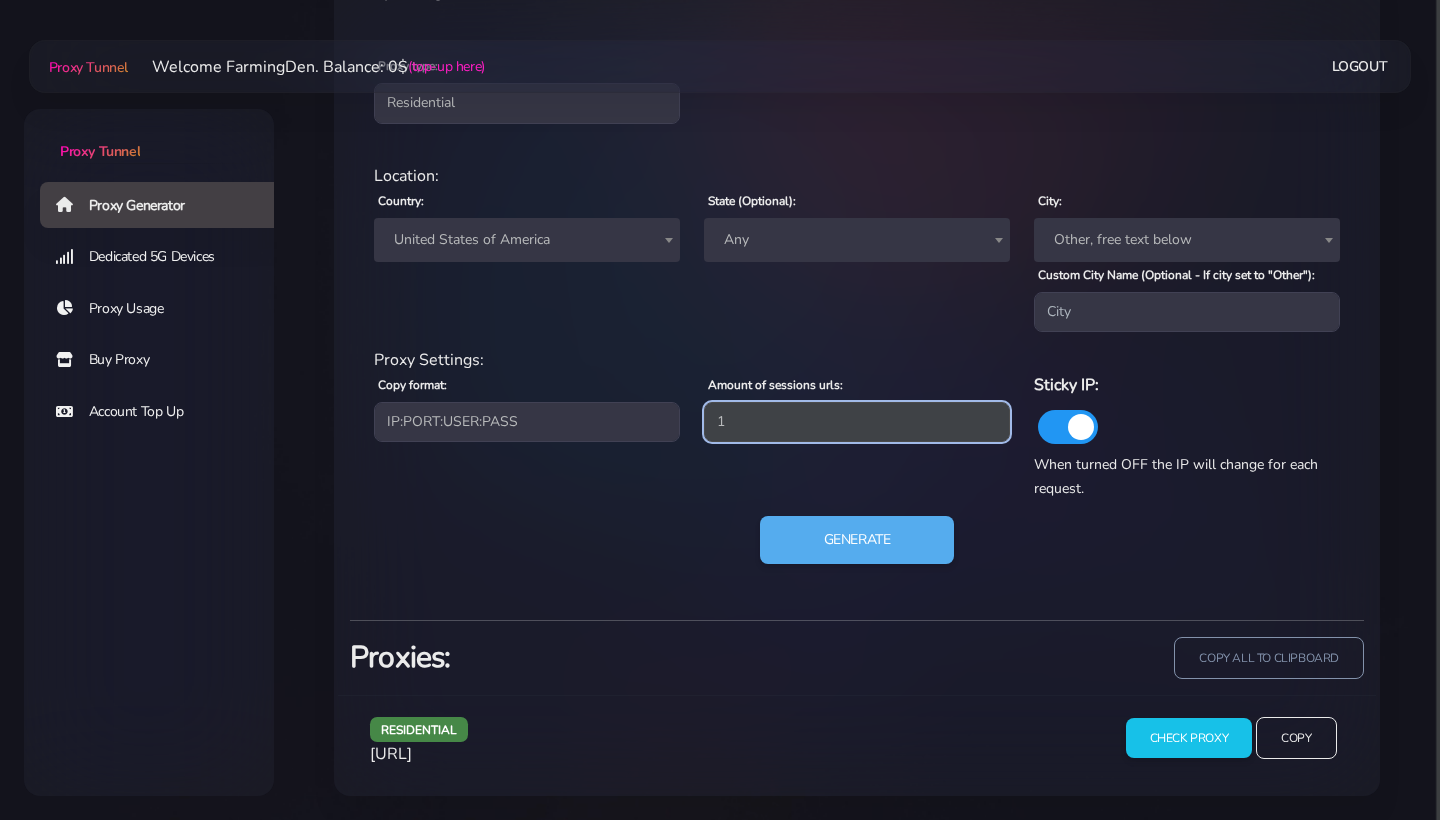 click on "1" at bounding box center (857, 422) 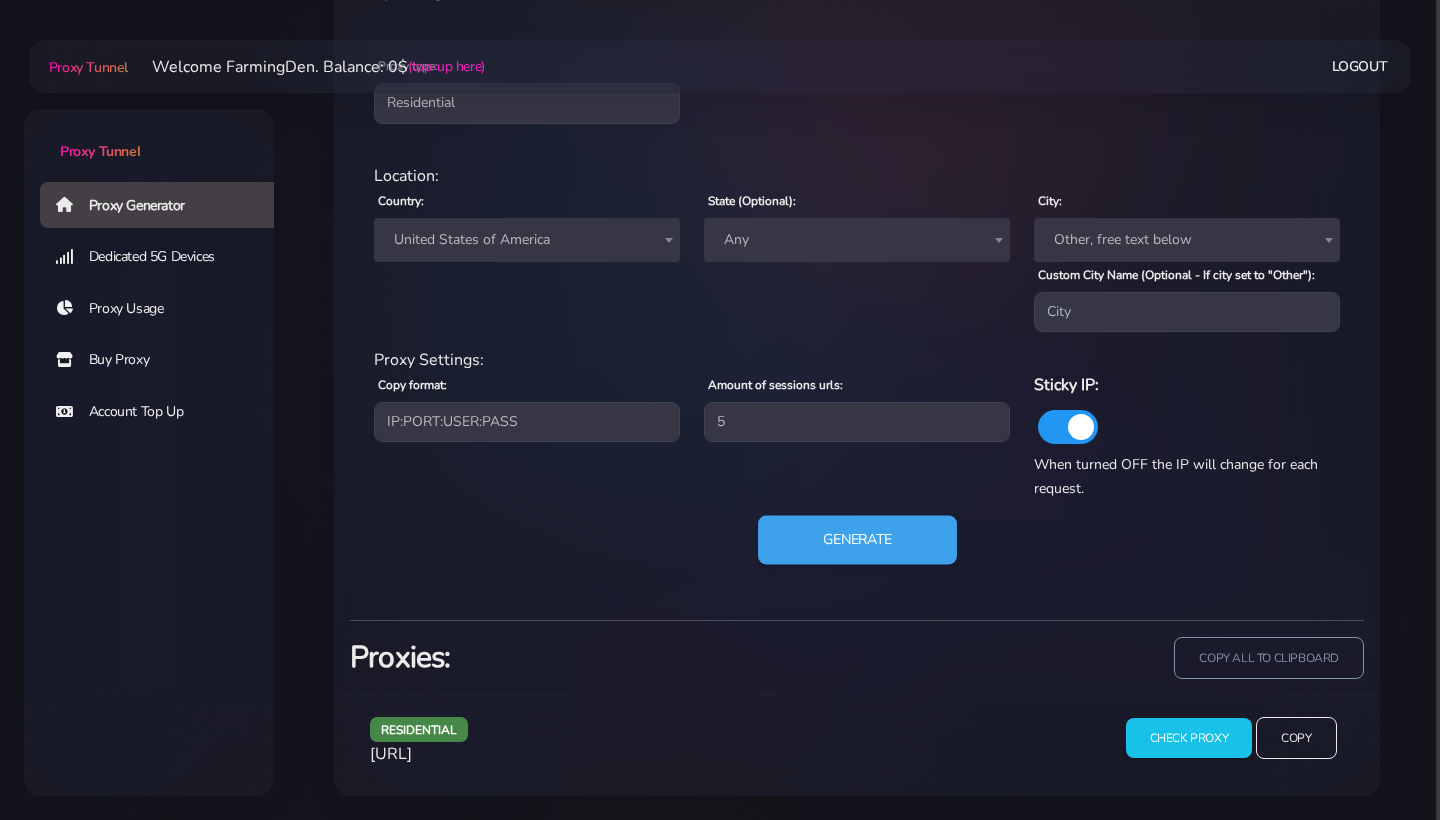 click on "Generate" at bounding box center (857, 540) 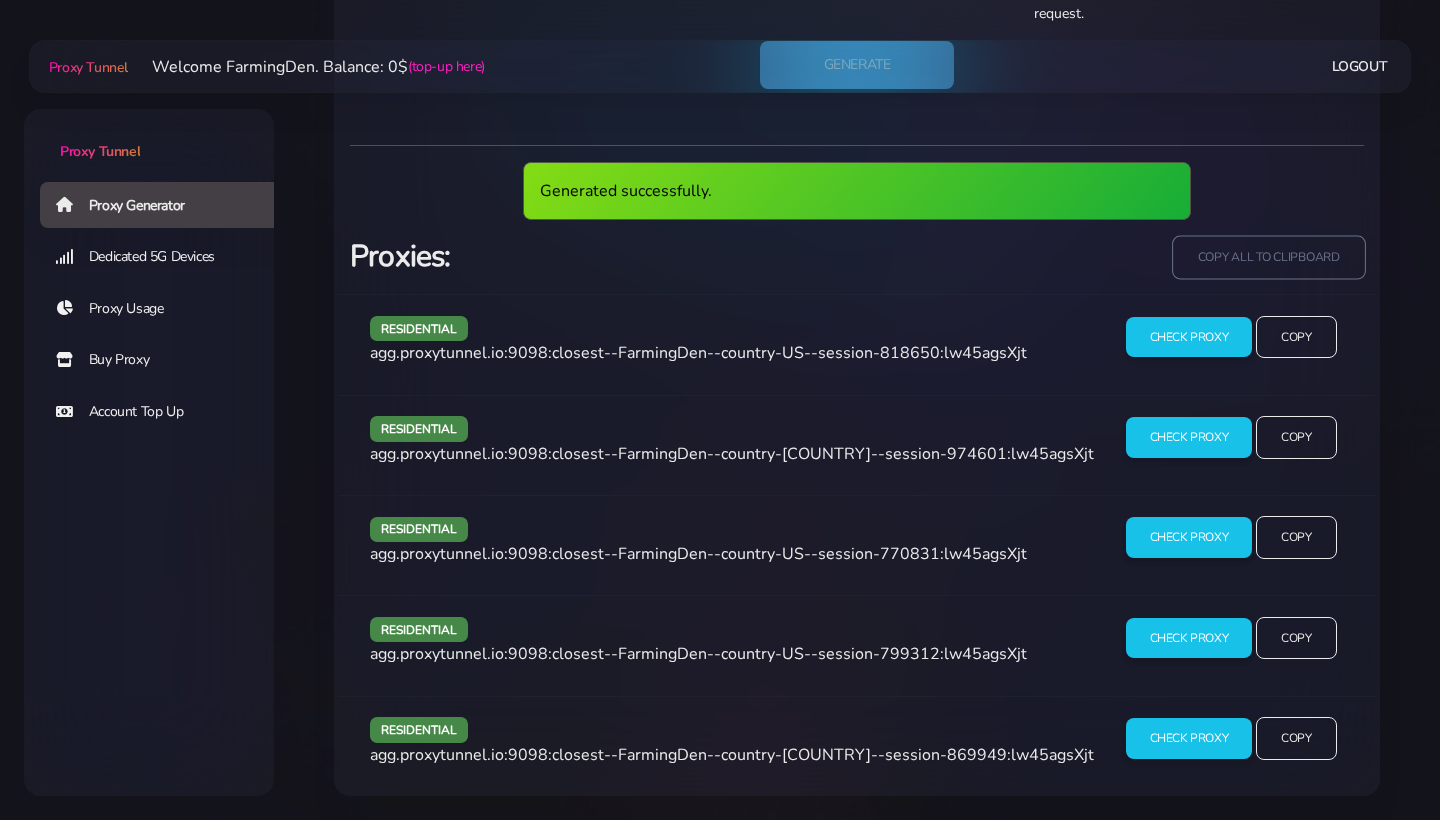 scroll, scrollTop: 1339, scrollLeft: 0, axis: vertical 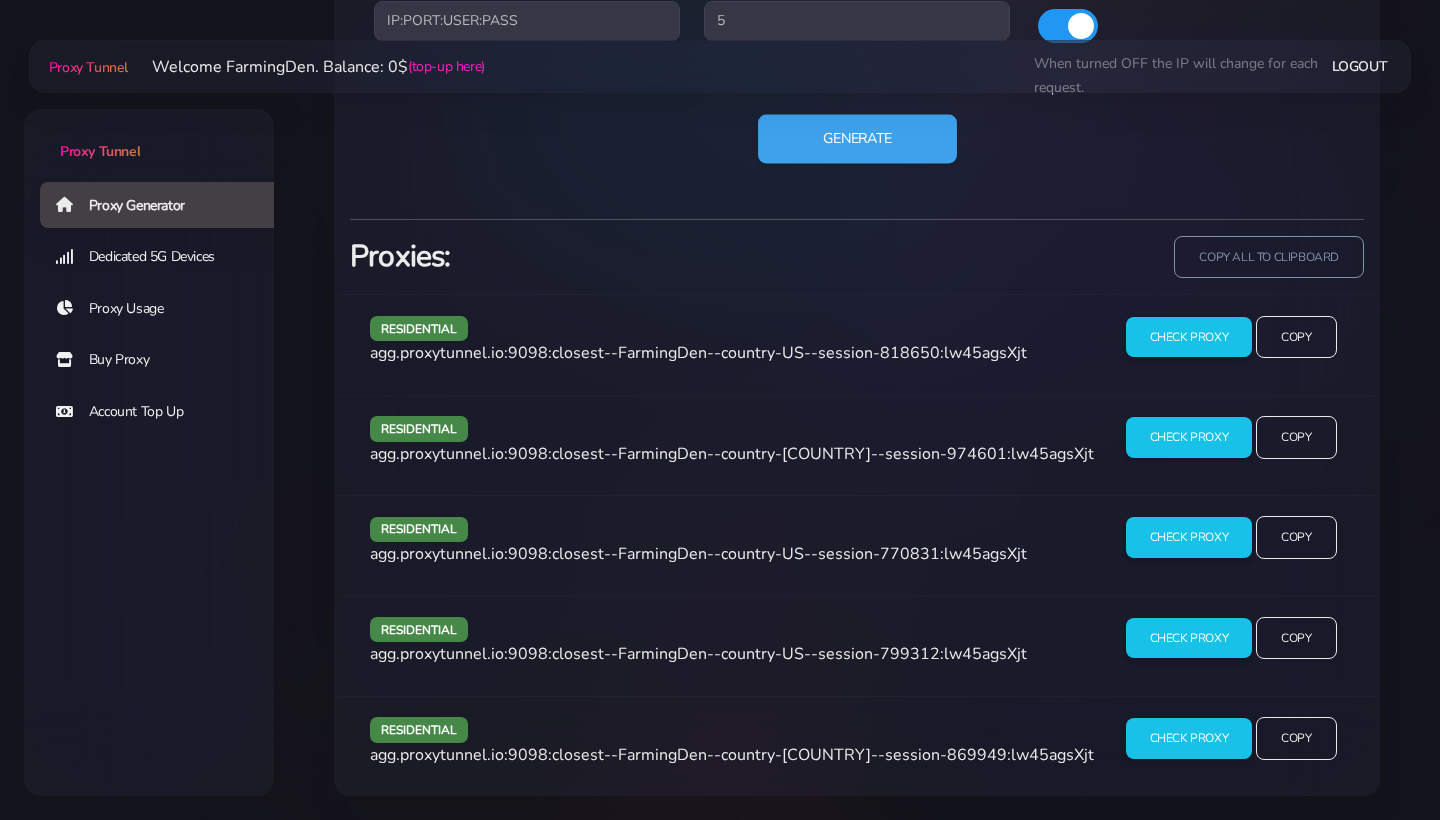 click on "Generate" at bounding box center (857, 139) 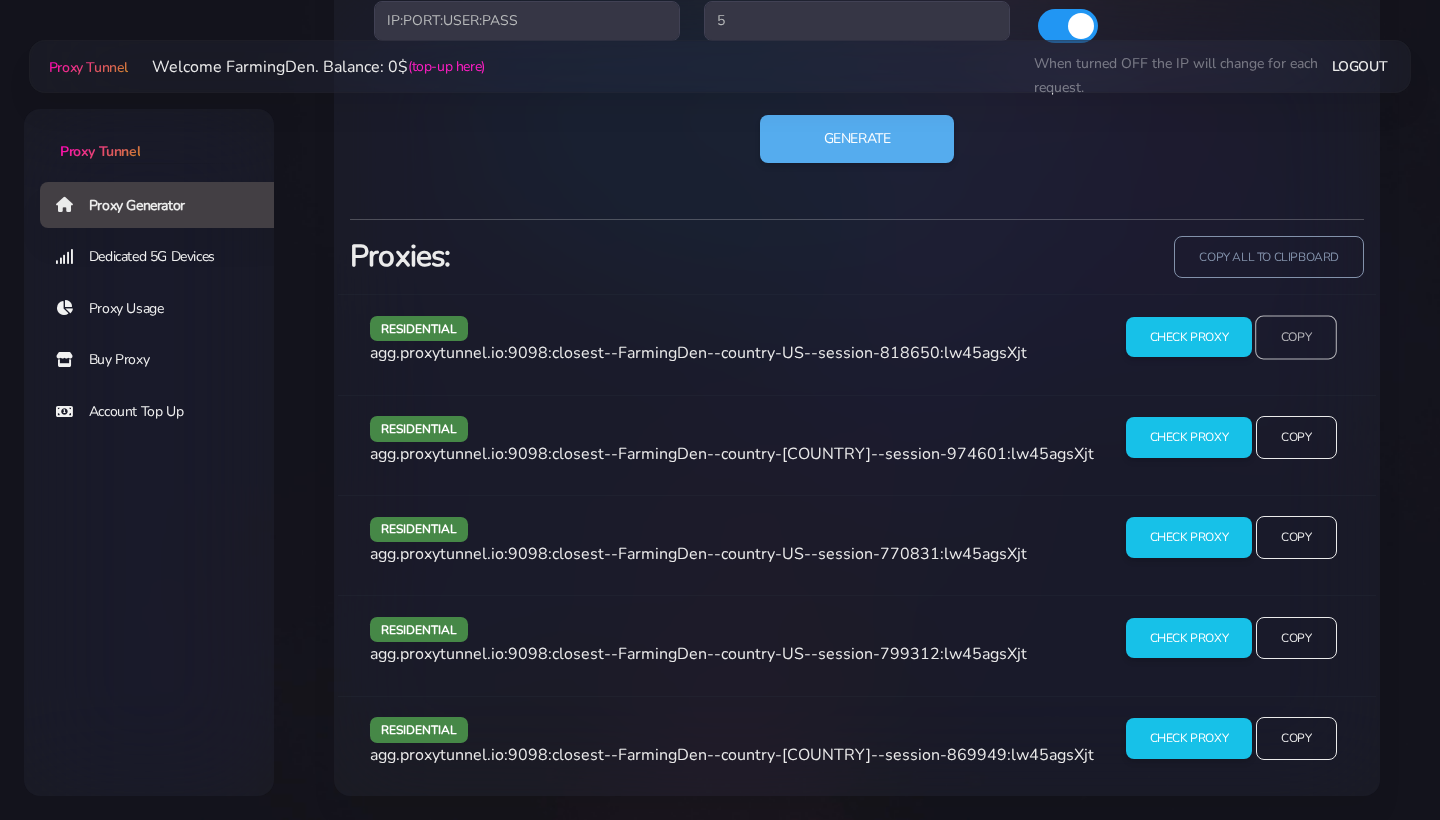 click on "Copy" at bounding box center (1296, 337) 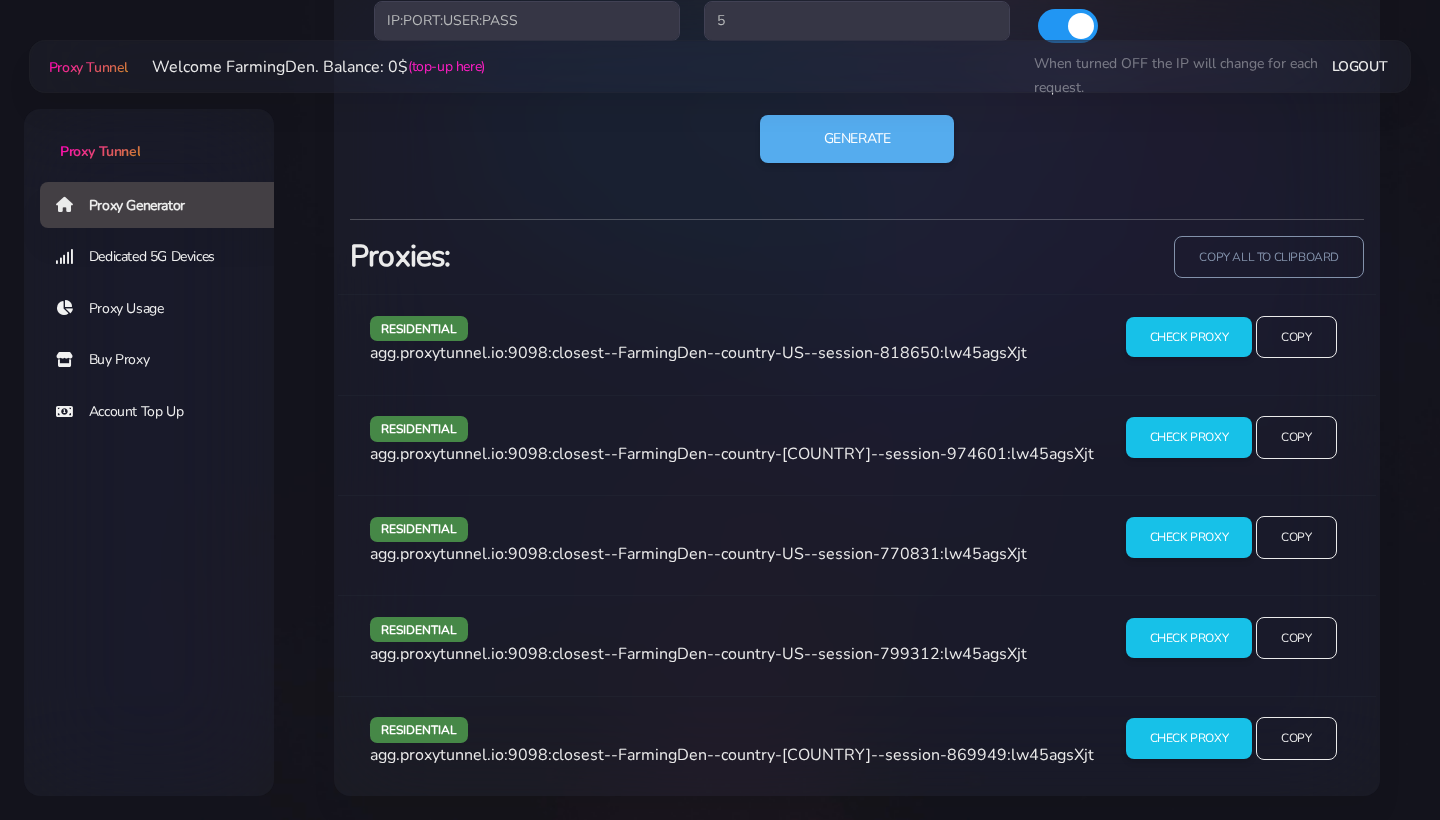 click on "Check Proxy
Copy" at bounding box center (1230, 345) 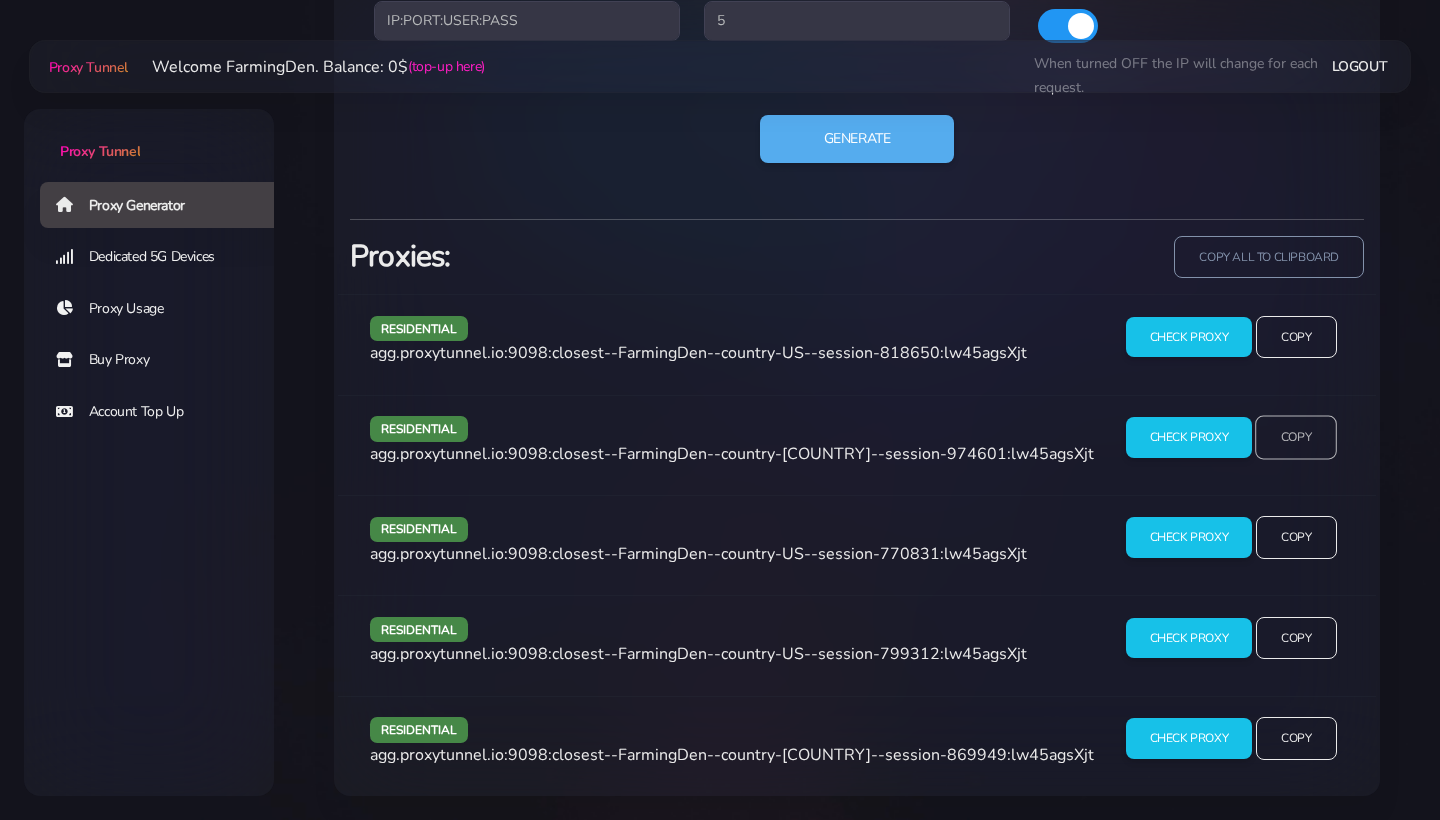 click on "Copy" at bounding box center (1296, 337) 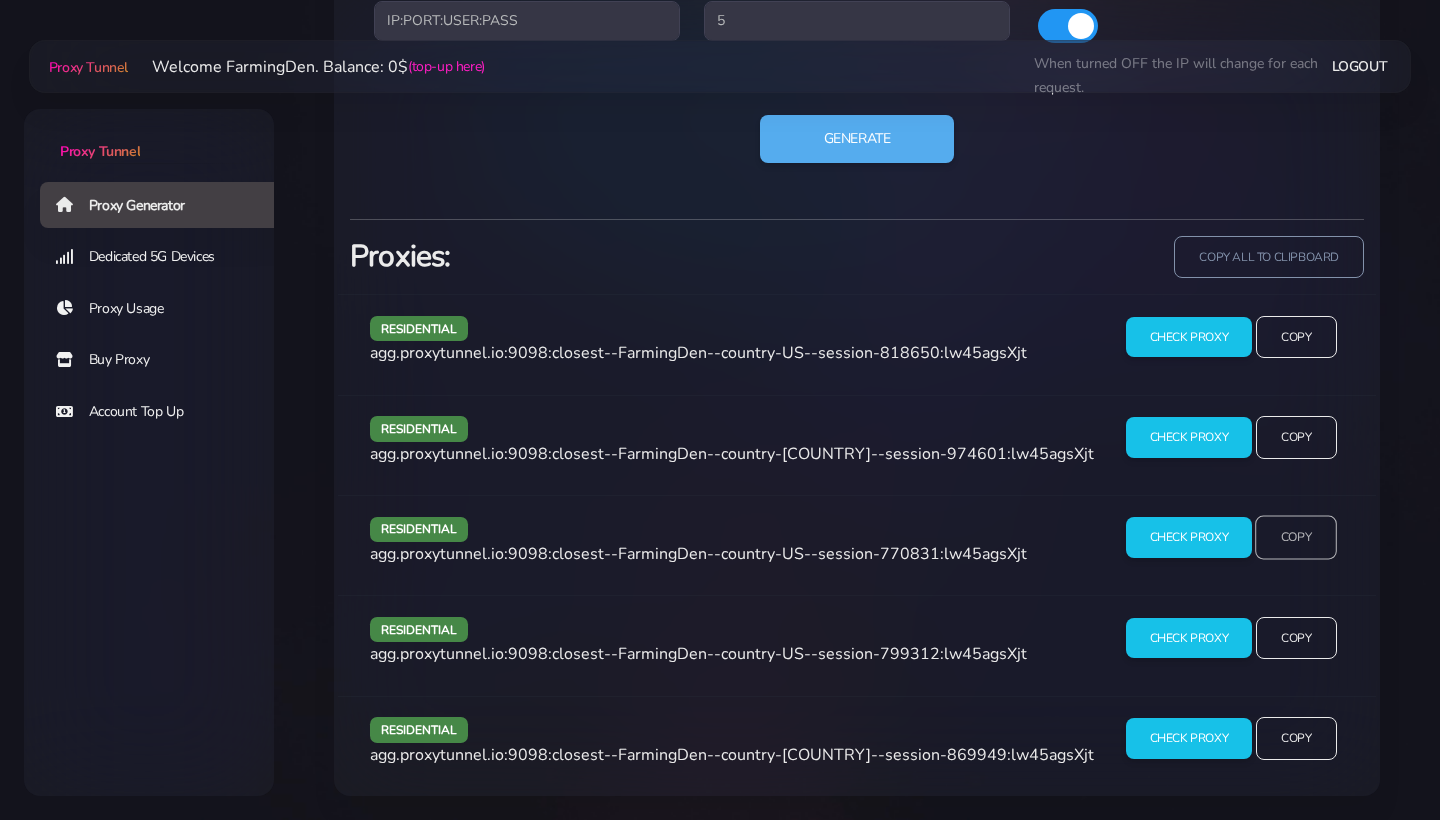click on "Copy" at bounding box center [1296, 337] 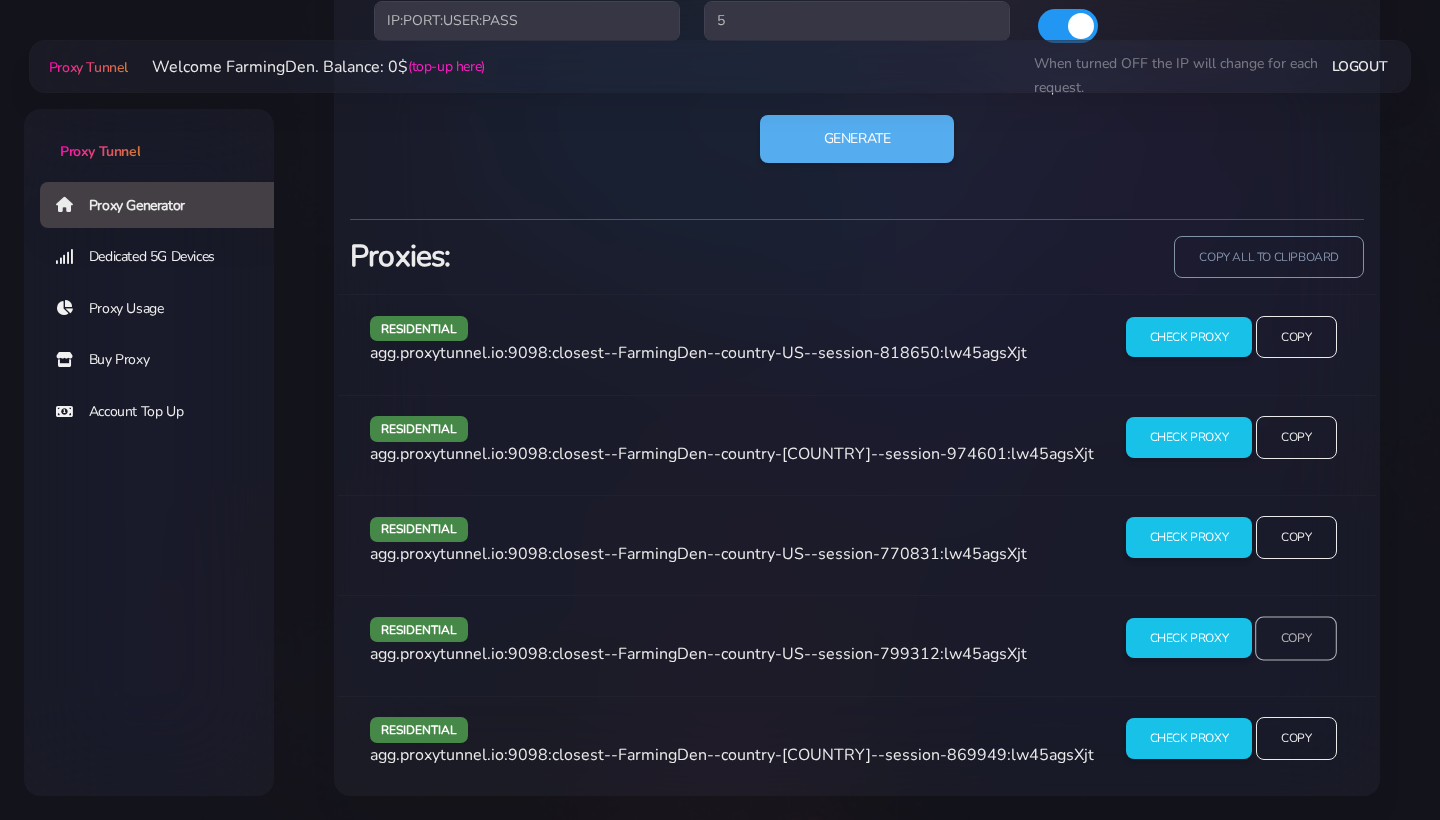 click on "Copy" at bounding box center [1296, 337] 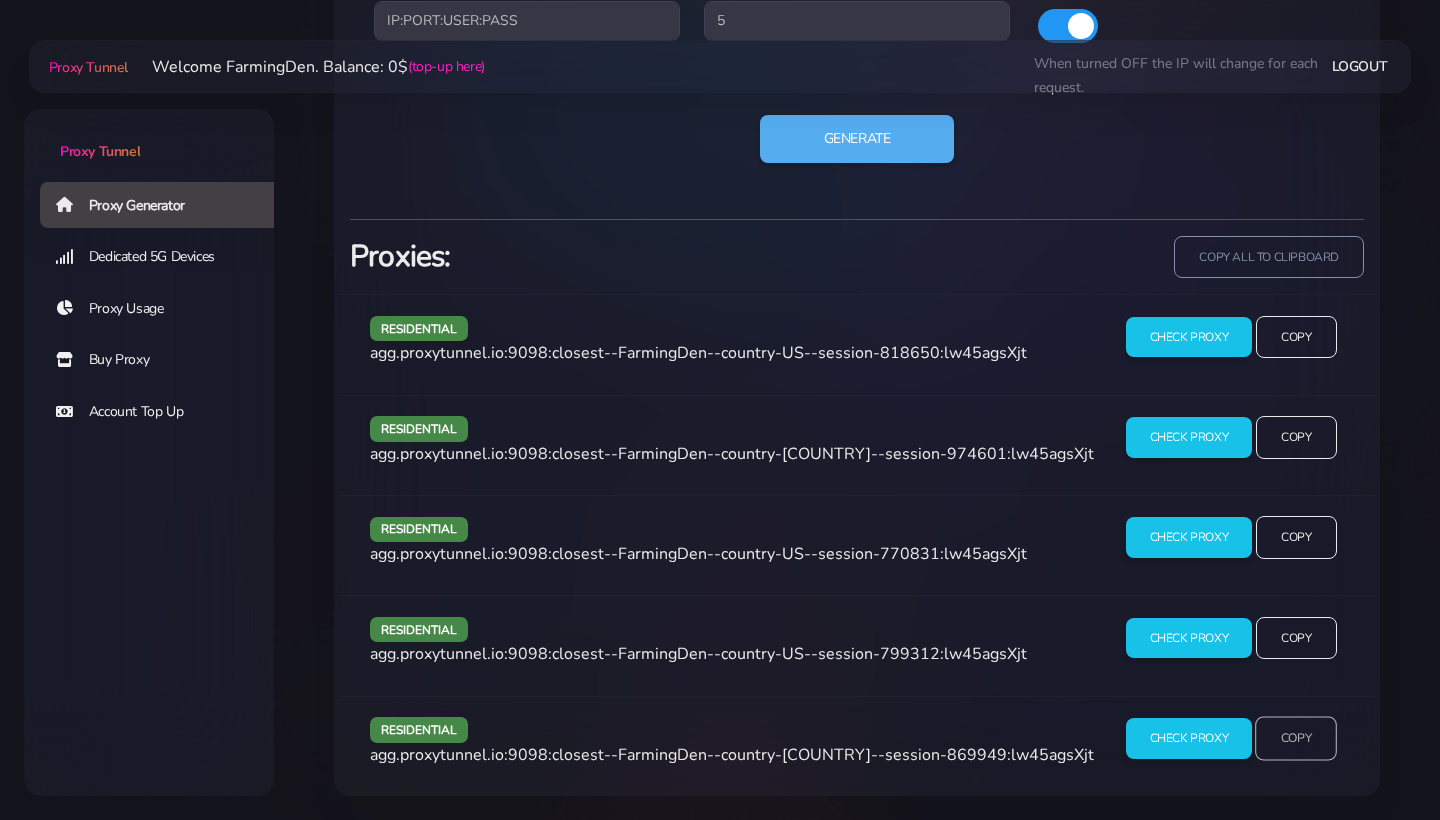 click on "Copy" at bounding box center (1296, 337) 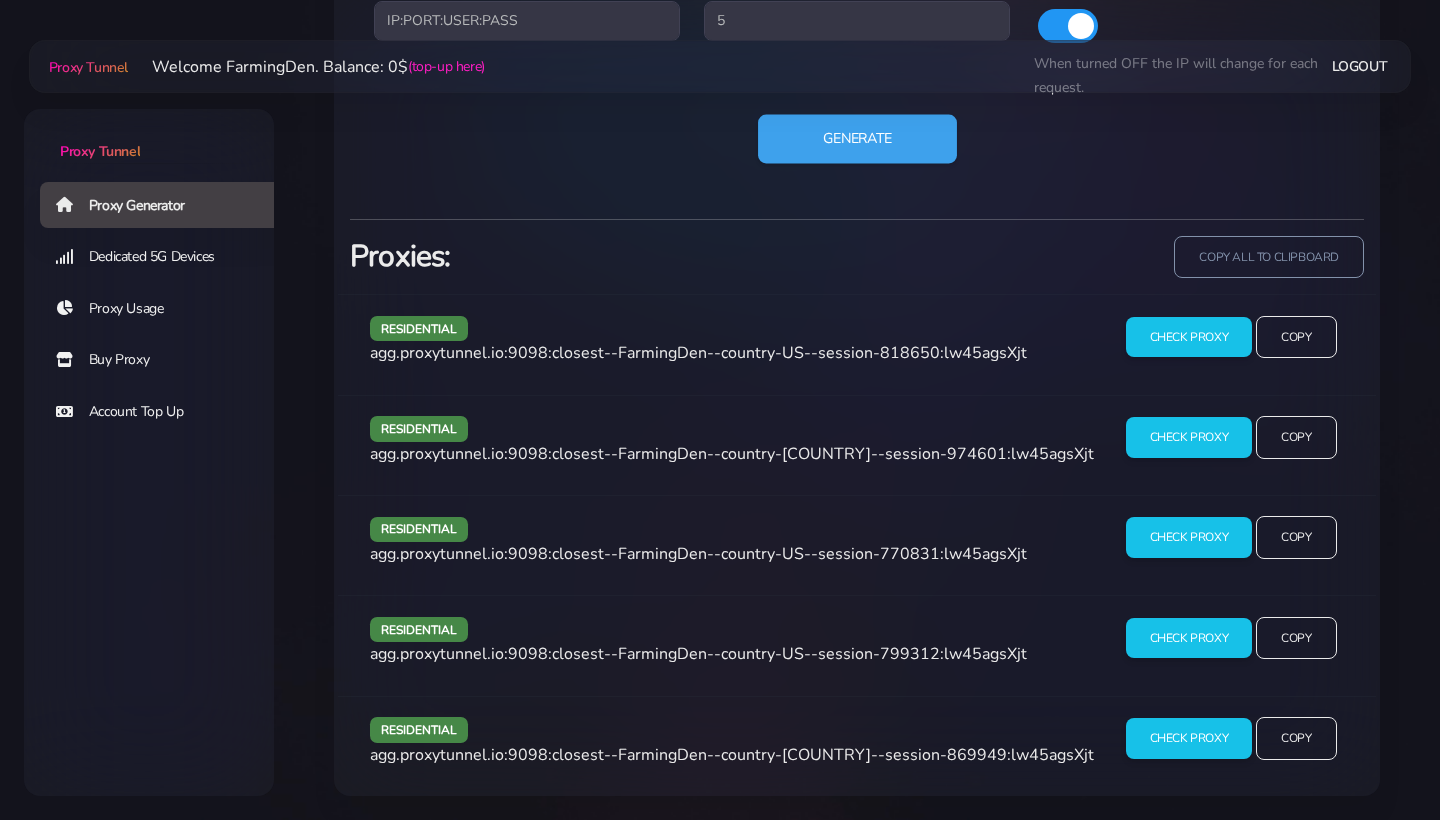 click on "Generate" at bounding box center (857, 147) 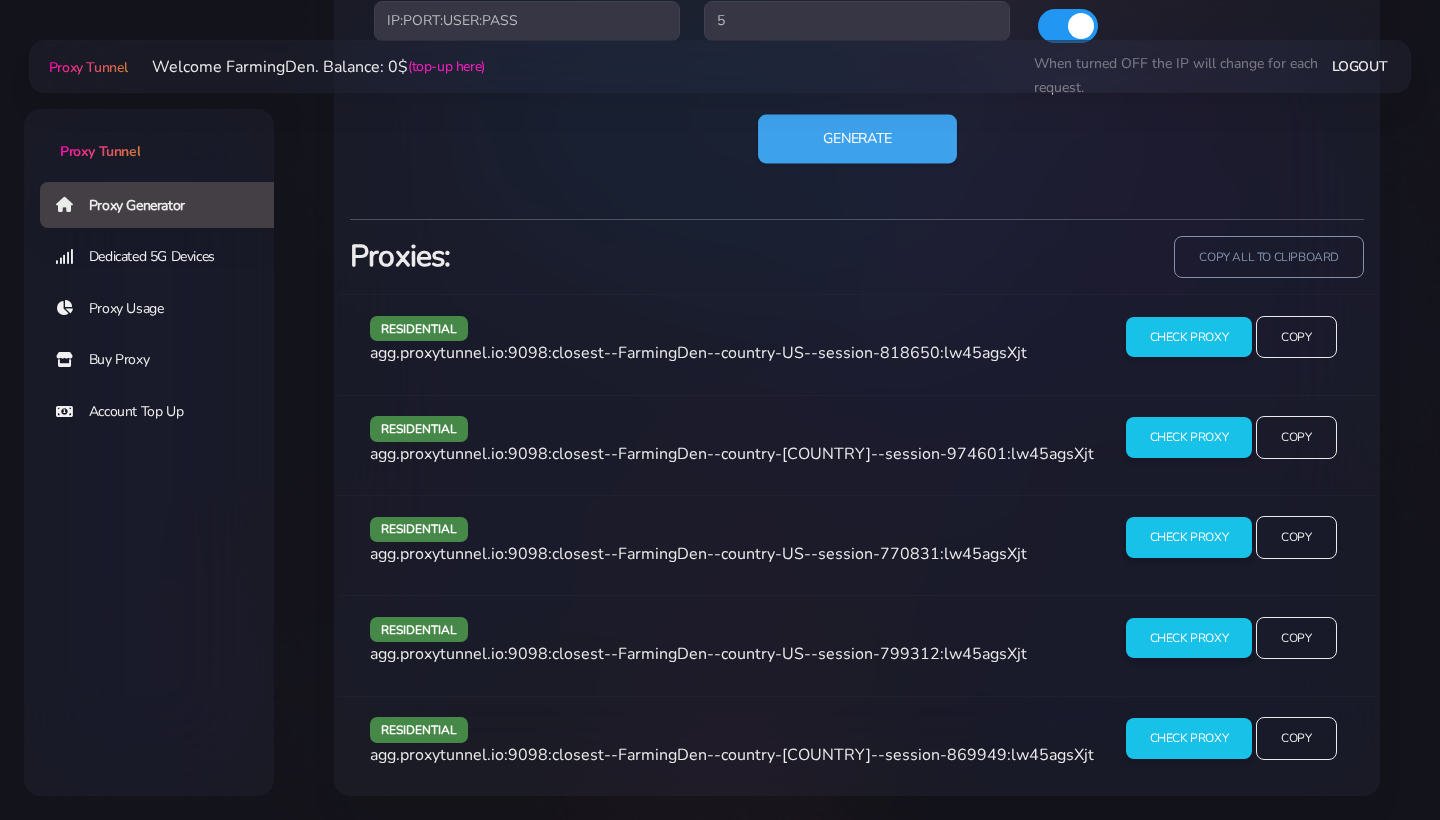 click on "Generate" at bounding box center (857, 139) 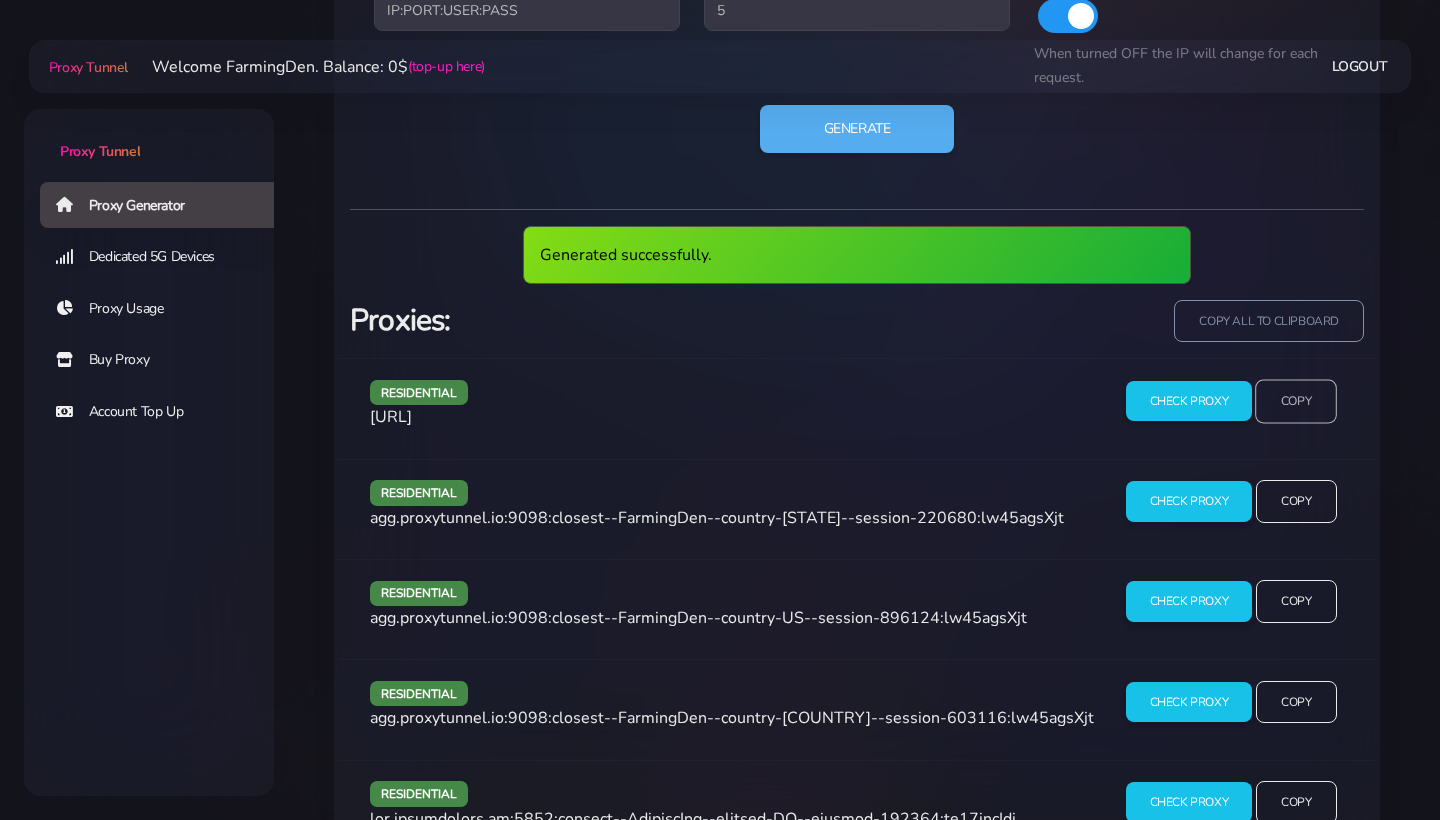 click on "Copy" at bounding box center (1296, 401) 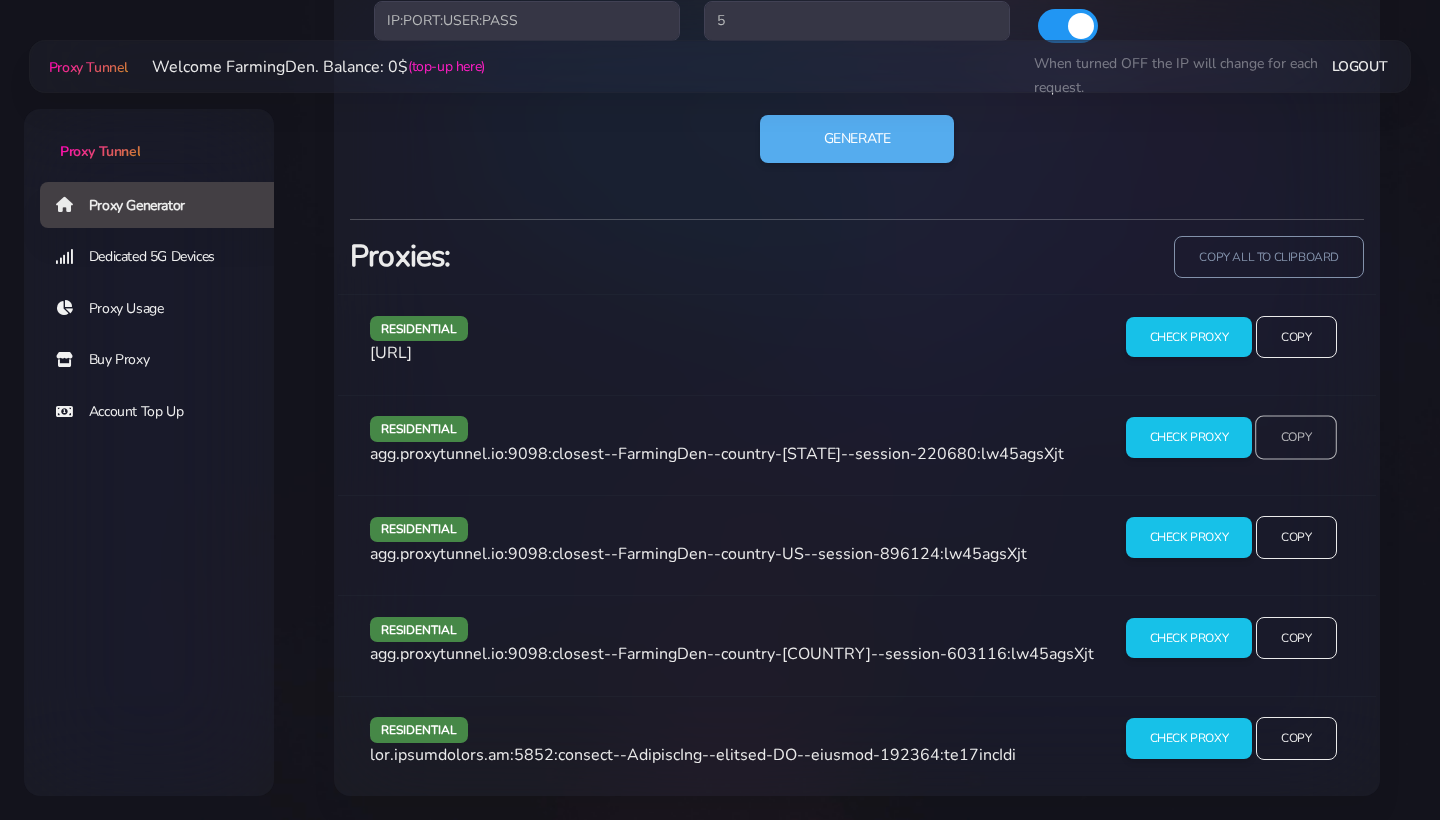 click on "Copy" at bounding box center [1296, 337] 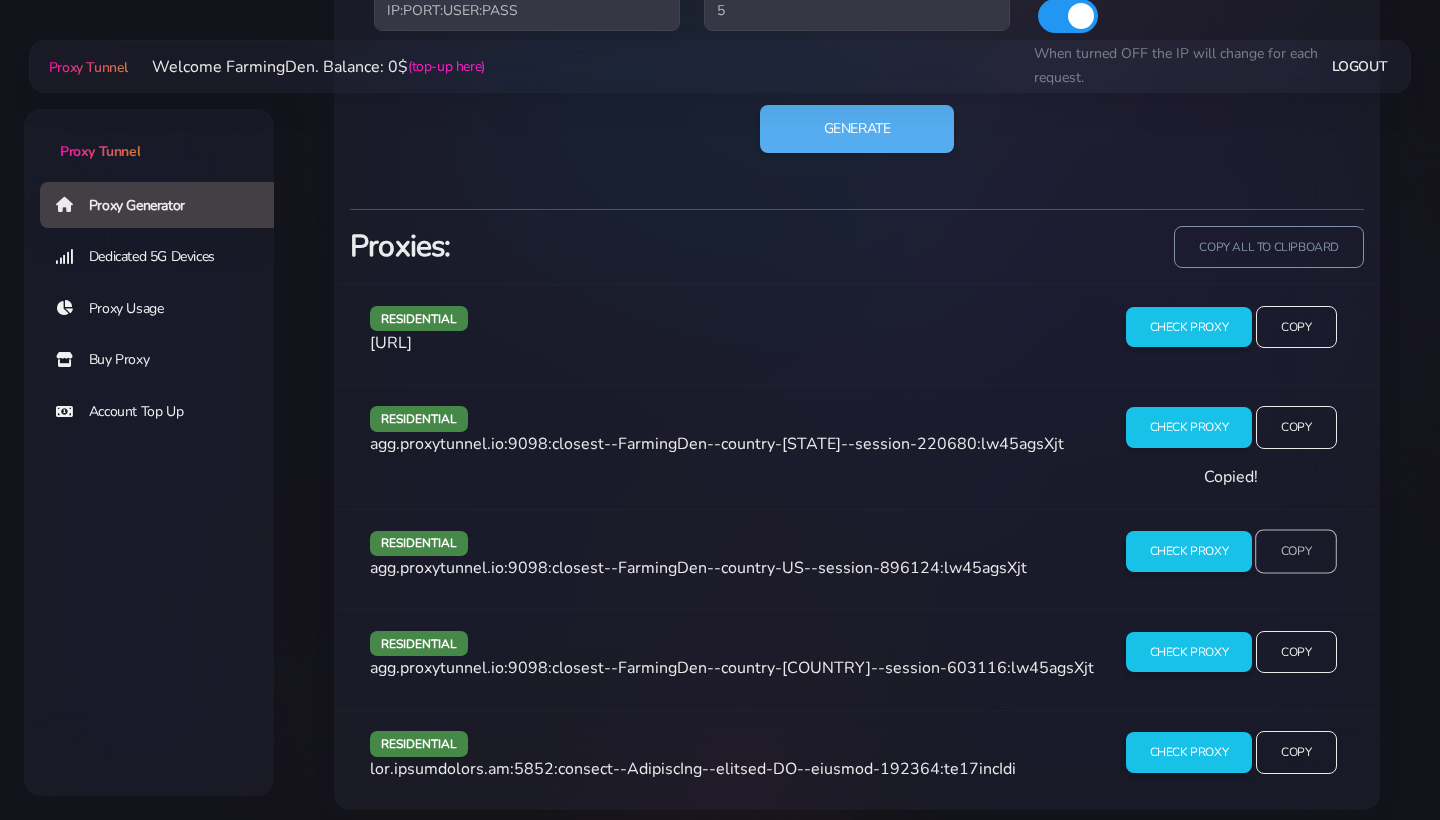 click on "Copy" at bounding box center (1296, 327) 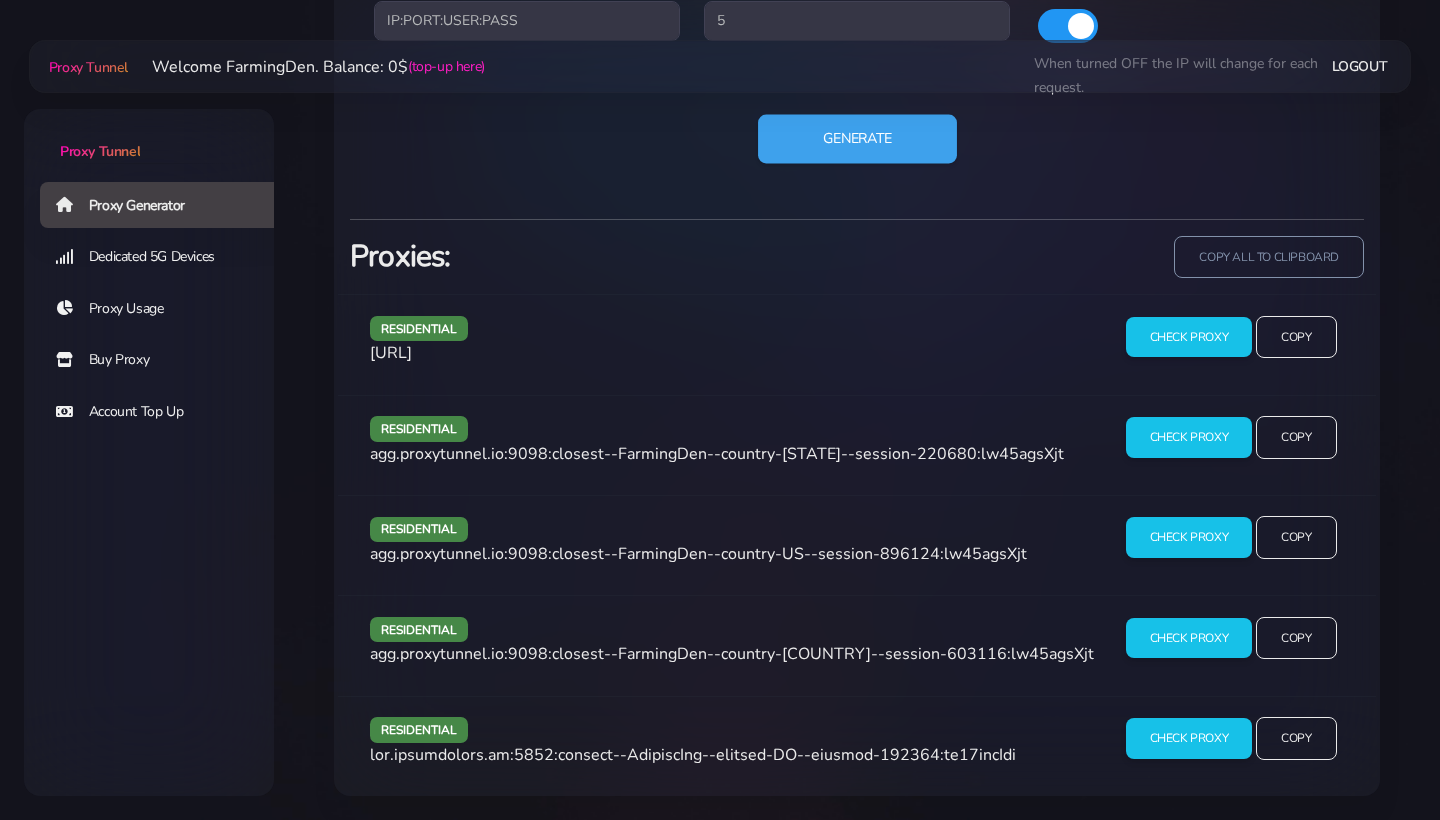 click on "Generate" at bounding box center (857, 139) 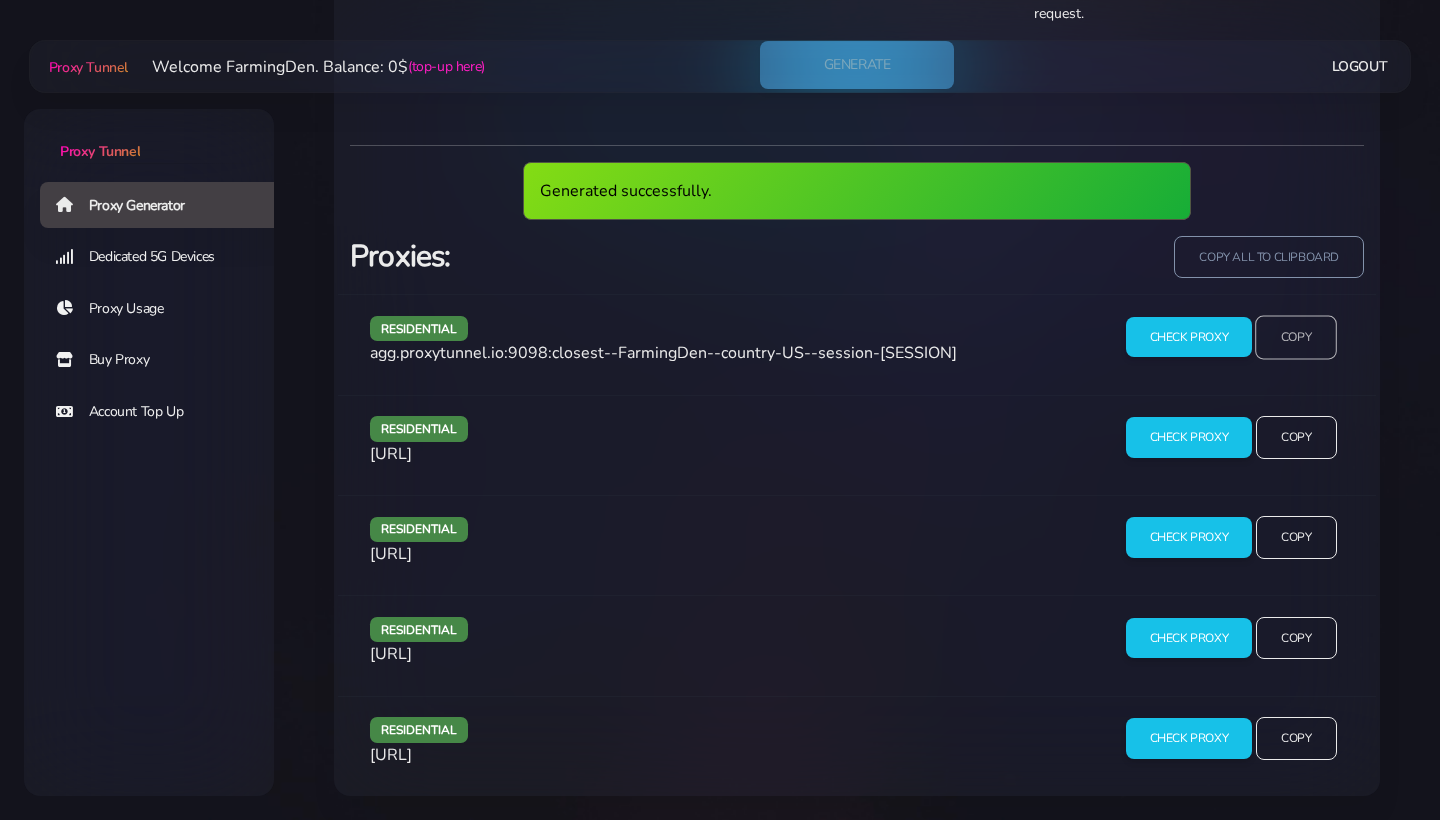 scroll, scrollTop: 1265, scrollLeft: 0, axis: vertical 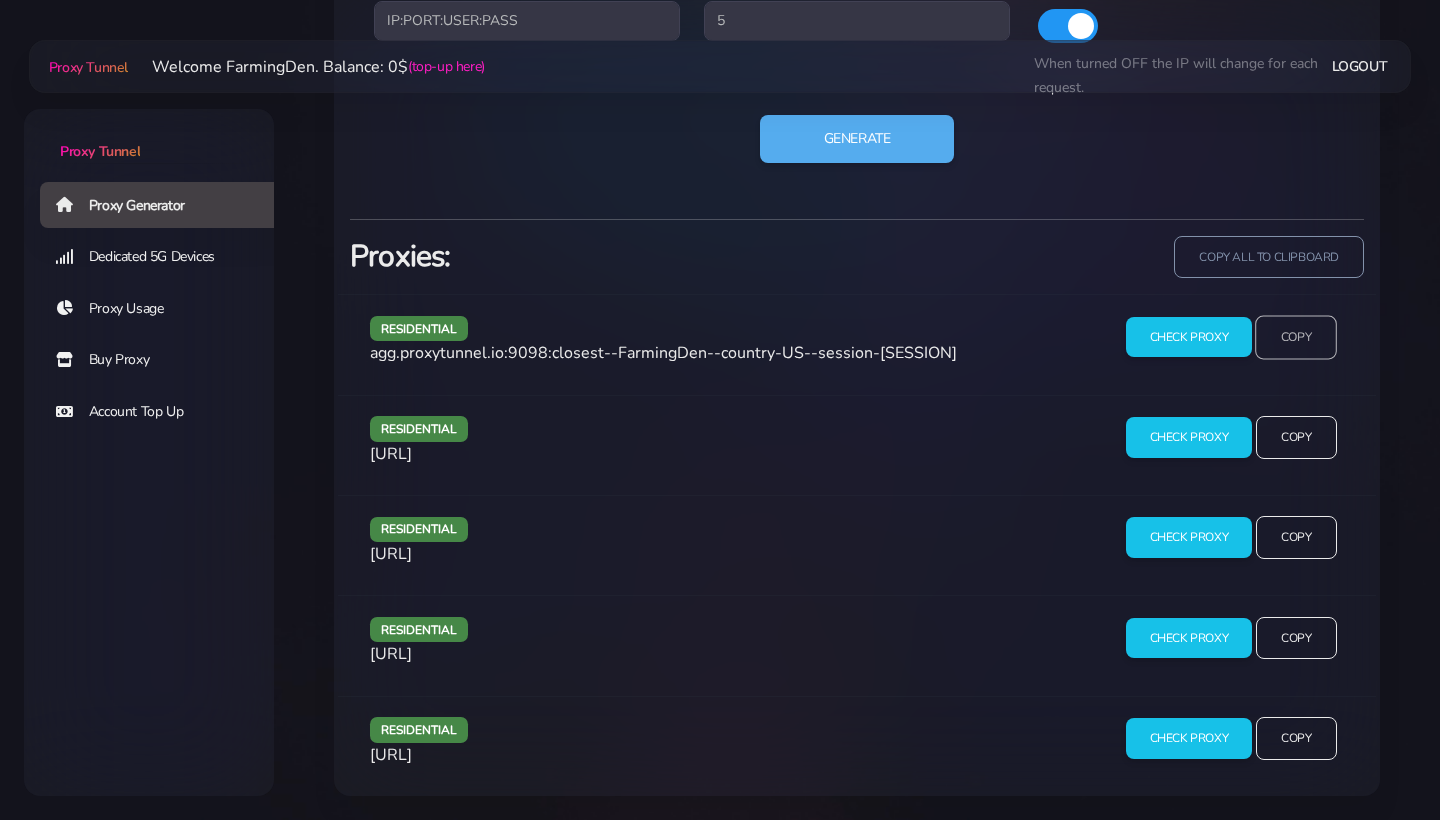 click on "Copy" at bounding box center (1296, 337) 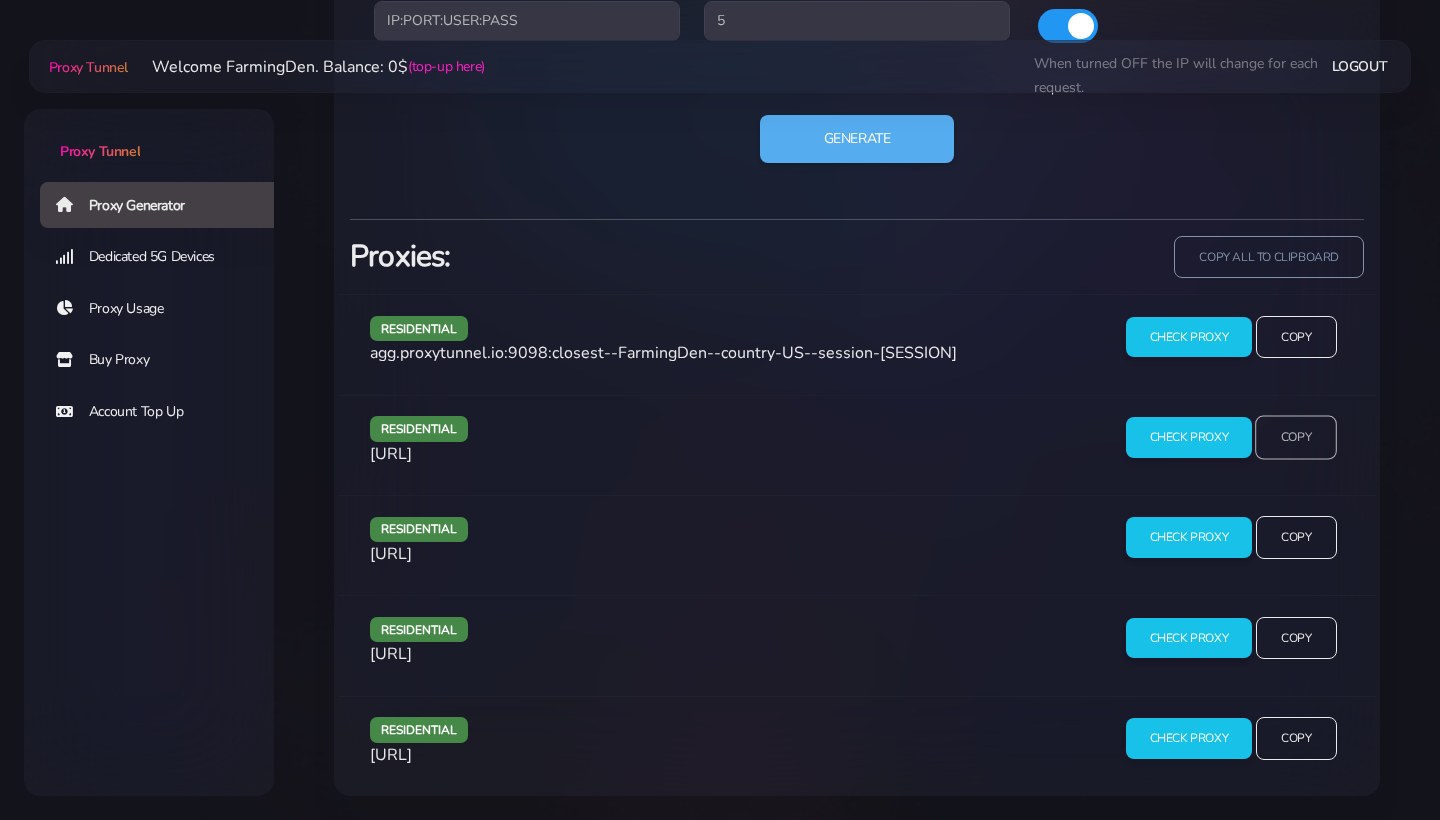 click on "Copy" at bounding box center (1296, 337) 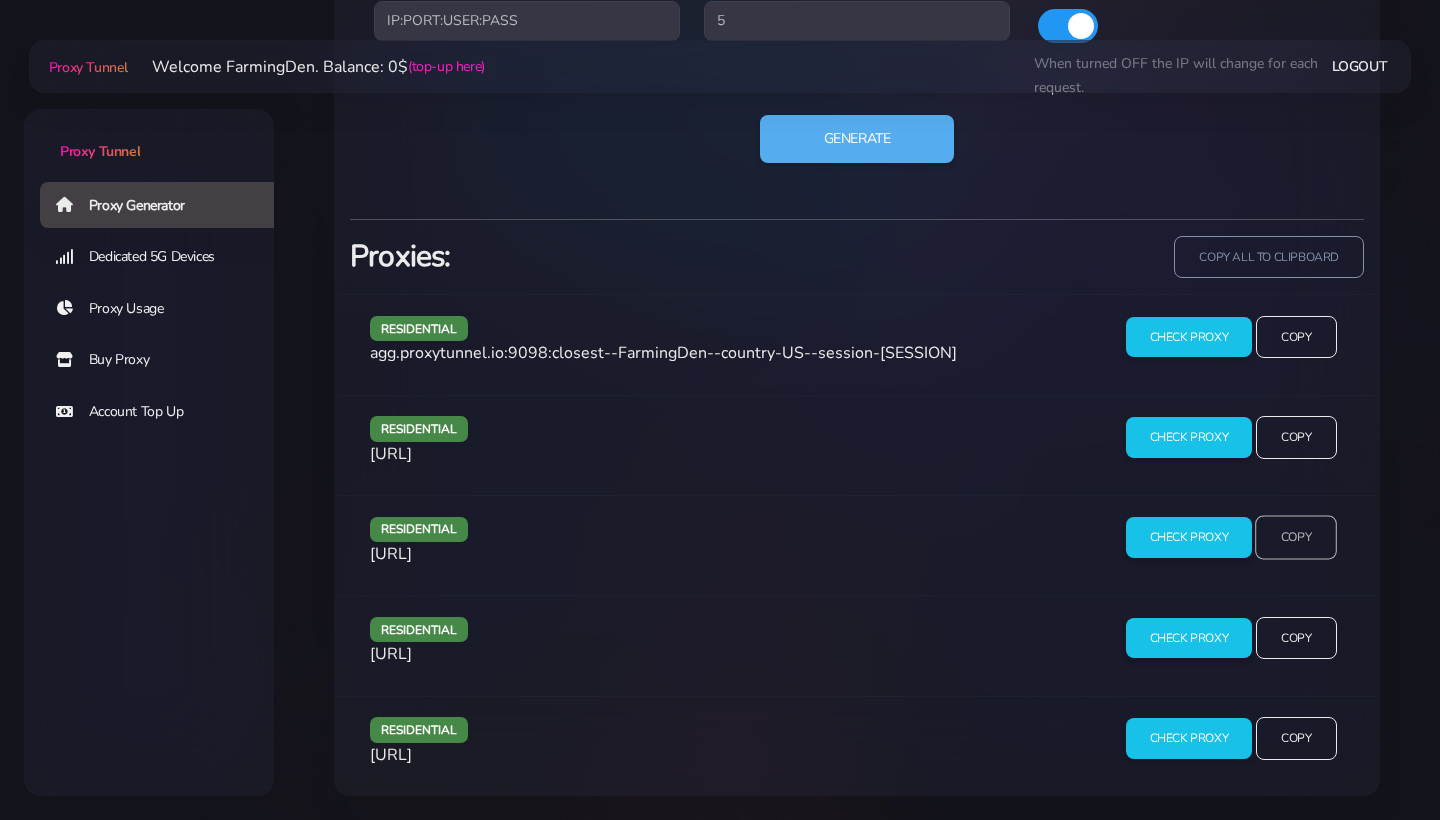 click on "Copy" at bounding box center (1296, 337) 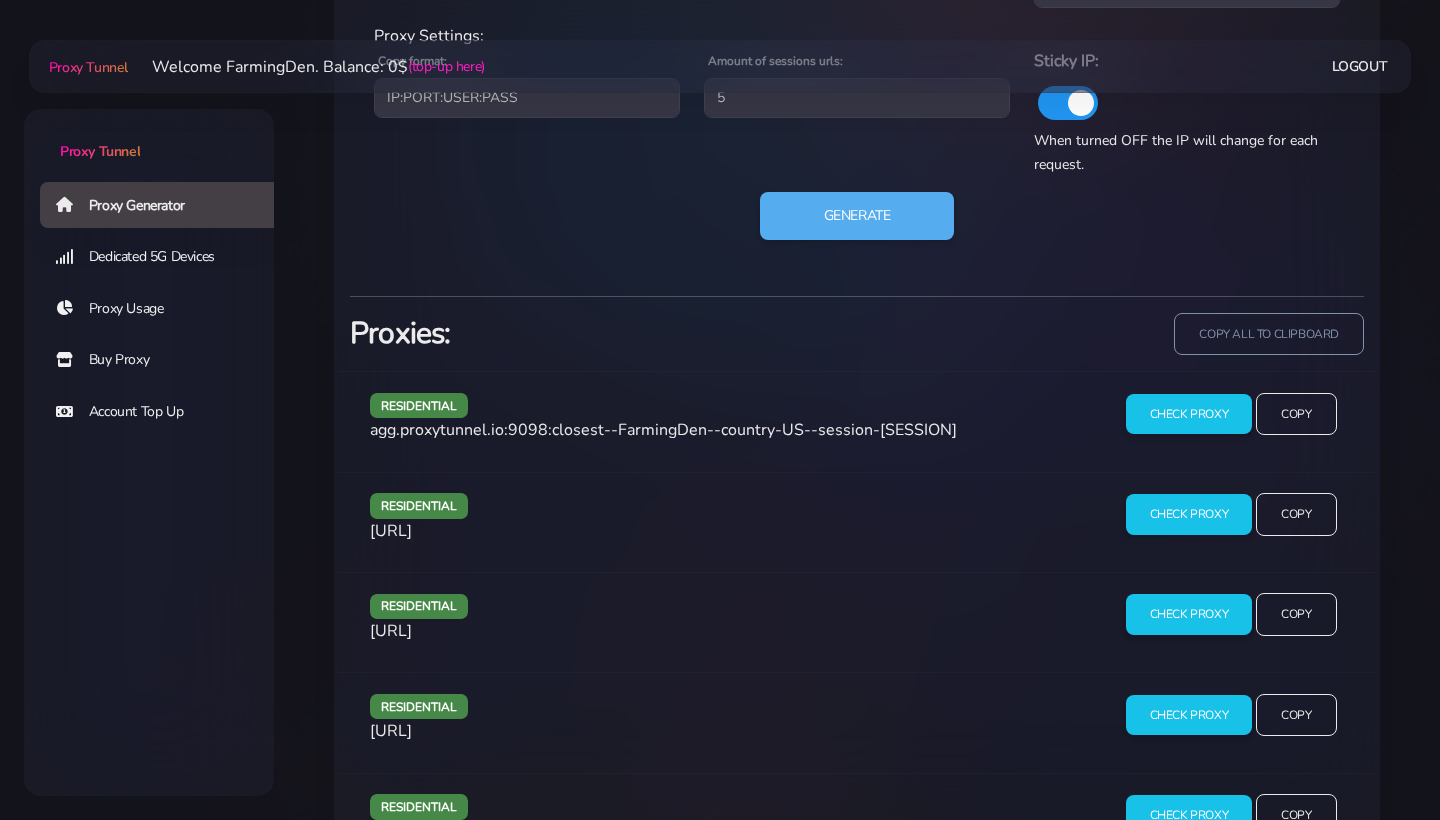 scroll, scrollTop: 906, scrollLeft: 0, axis: vertical 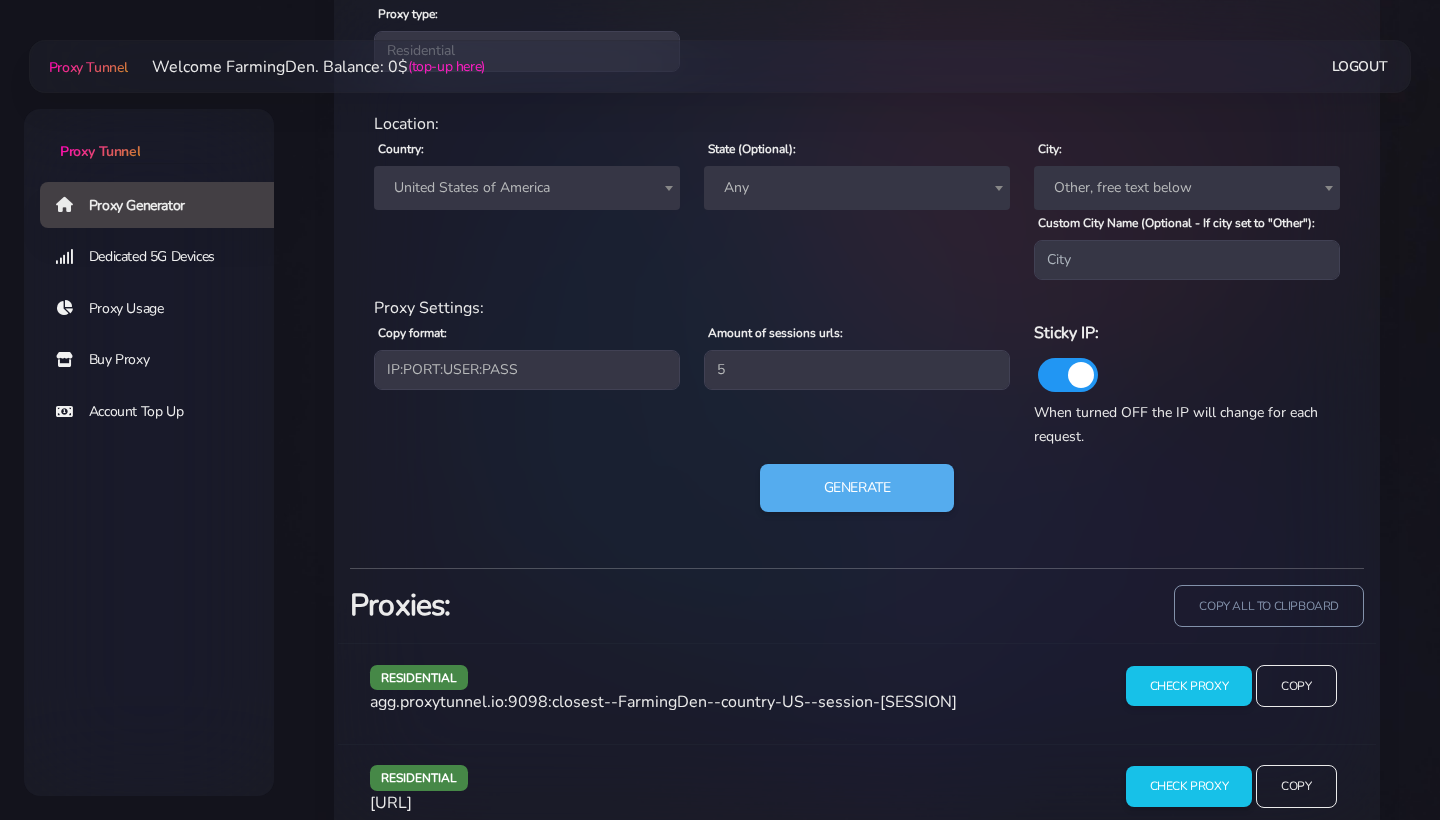click on "Any" at bounding box center [857, 188] 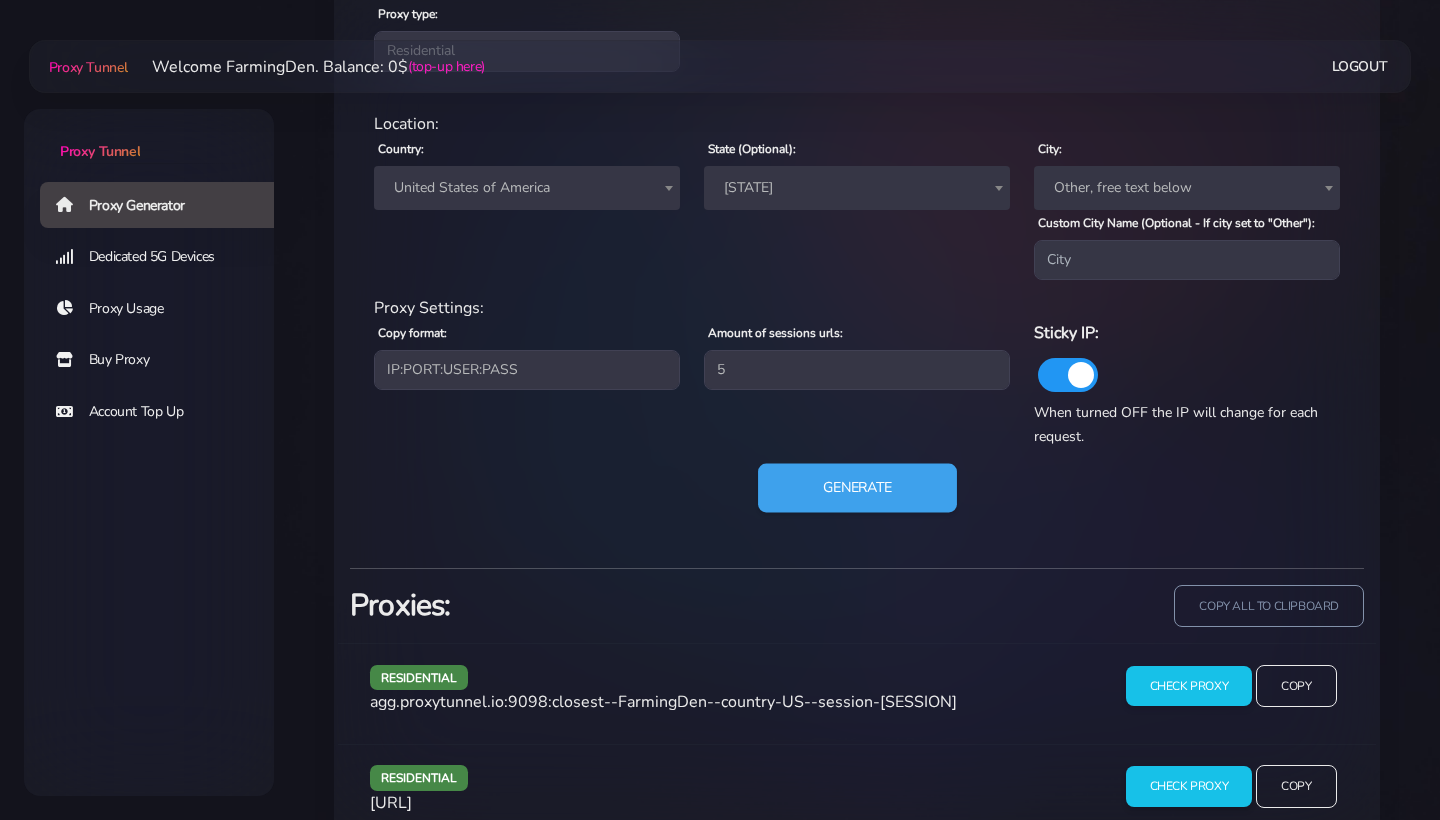 click on "Generate" at bounding box center [857, 488] 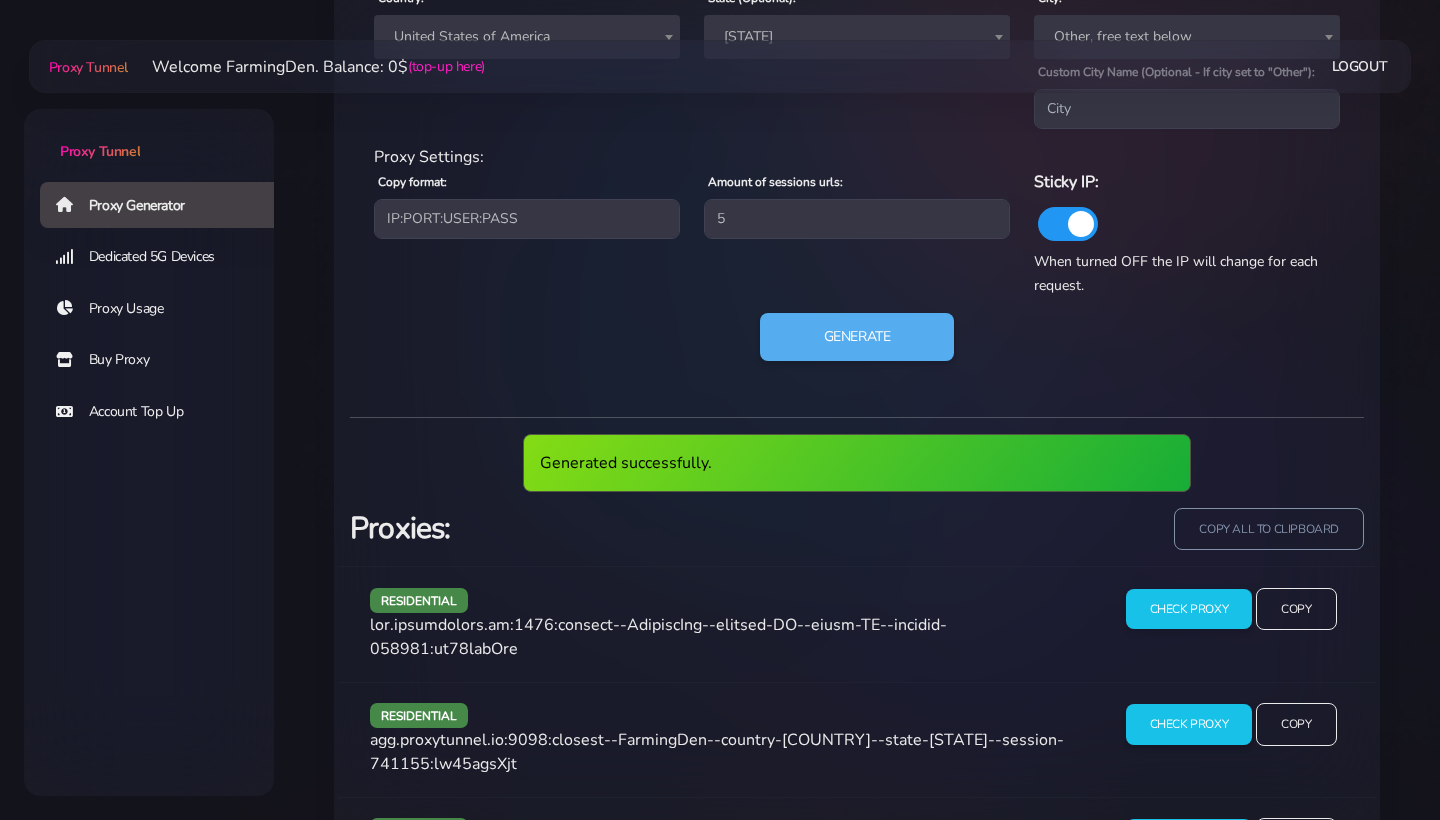 scroll, scrollTop: 1250, scrollLeft: 0, axis: vertical 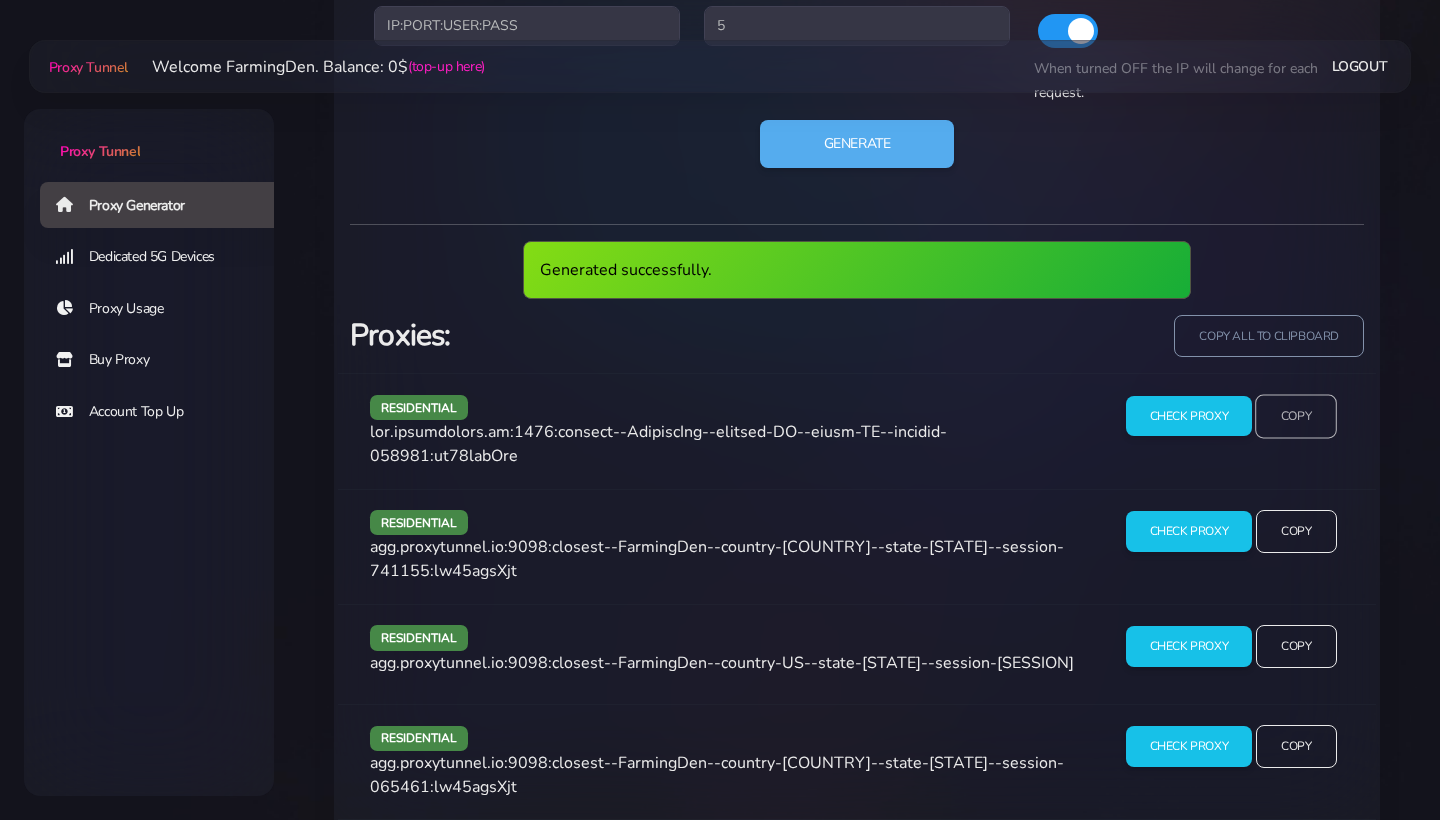 click on "Copy" at bounding box center (1296, 416) 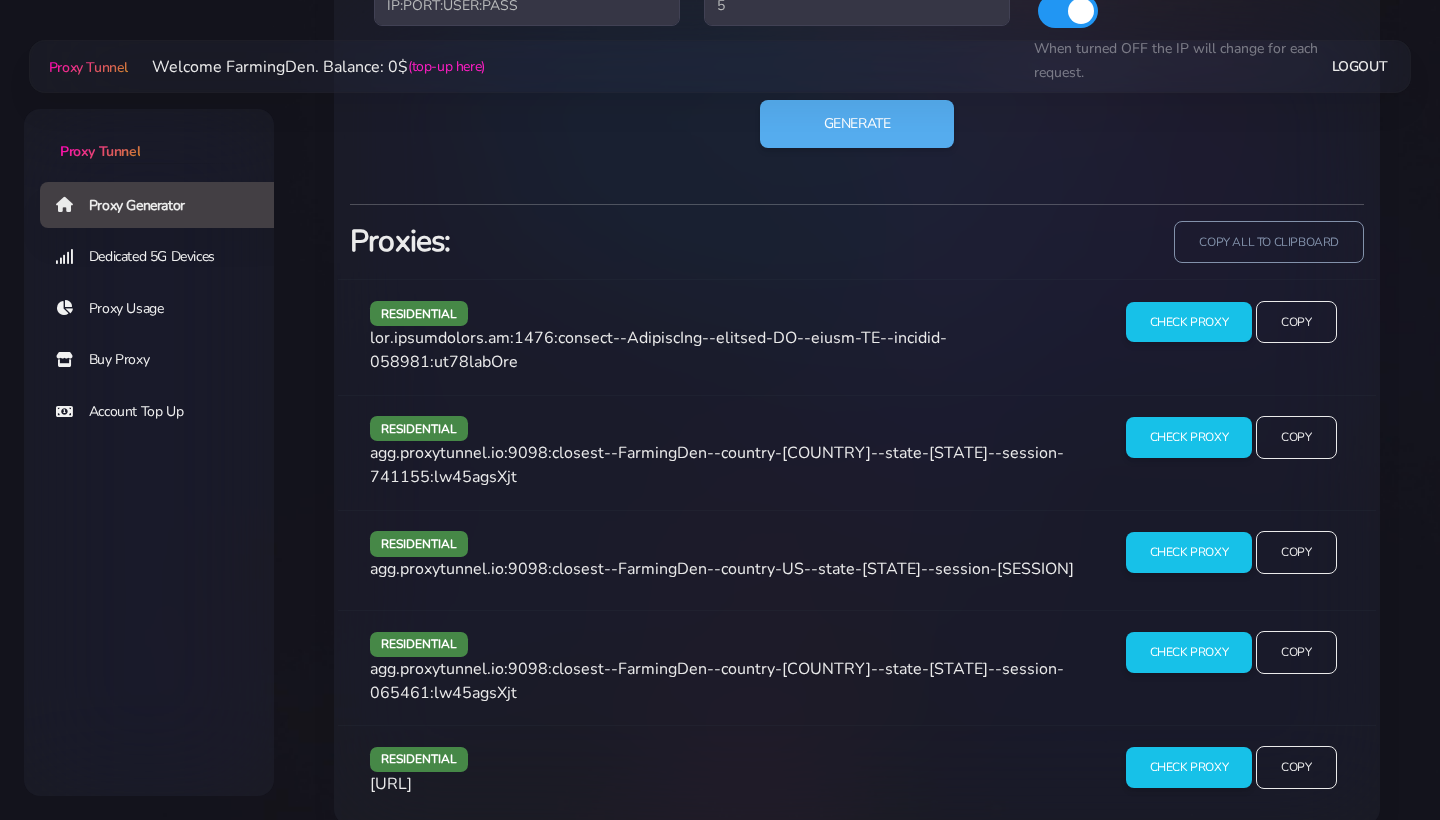scroll, scrollTop: 1265, scrollLeft: 0, axis: vertical 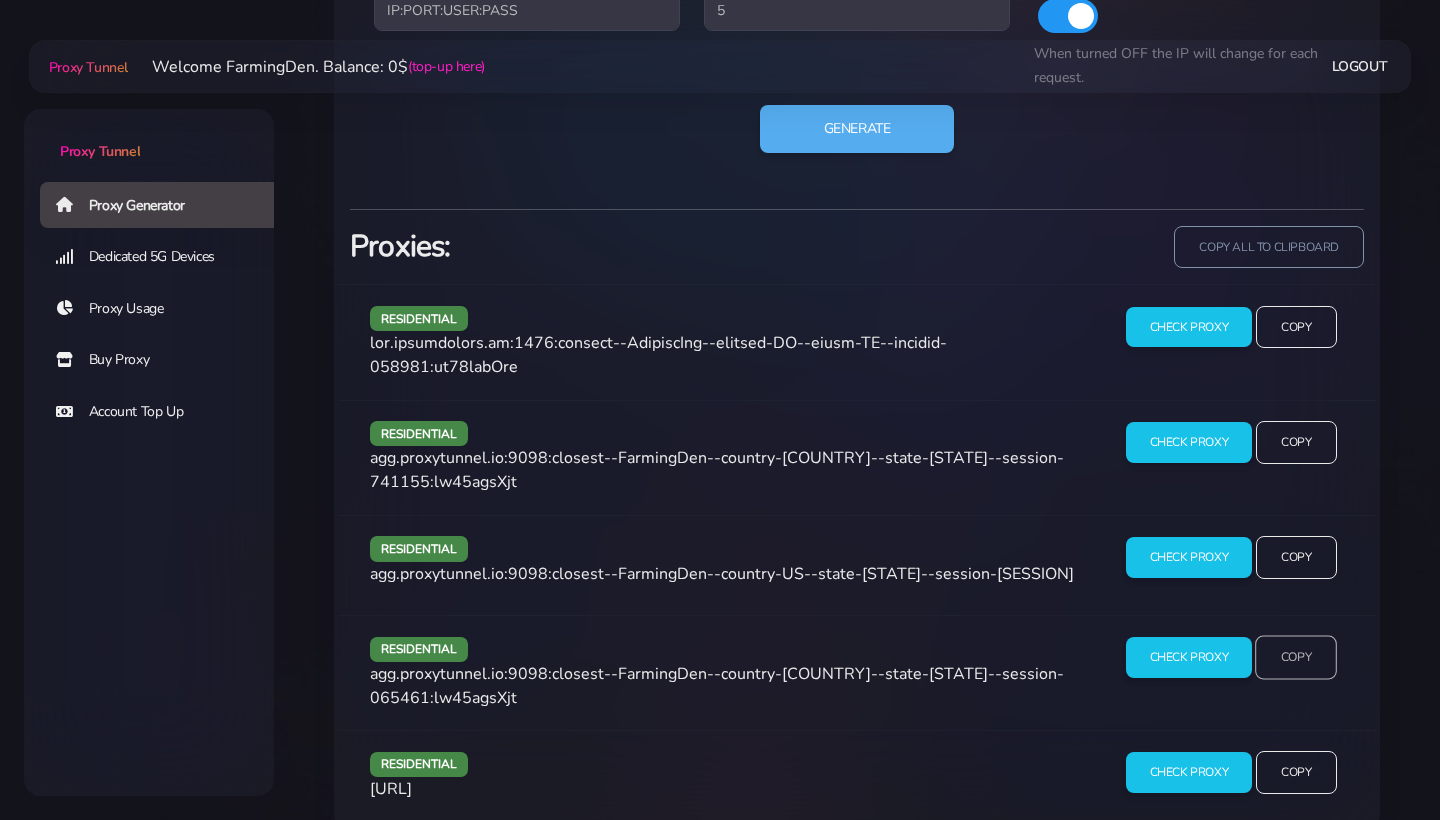 click on "Copy" at bounding box center [1296, 327] 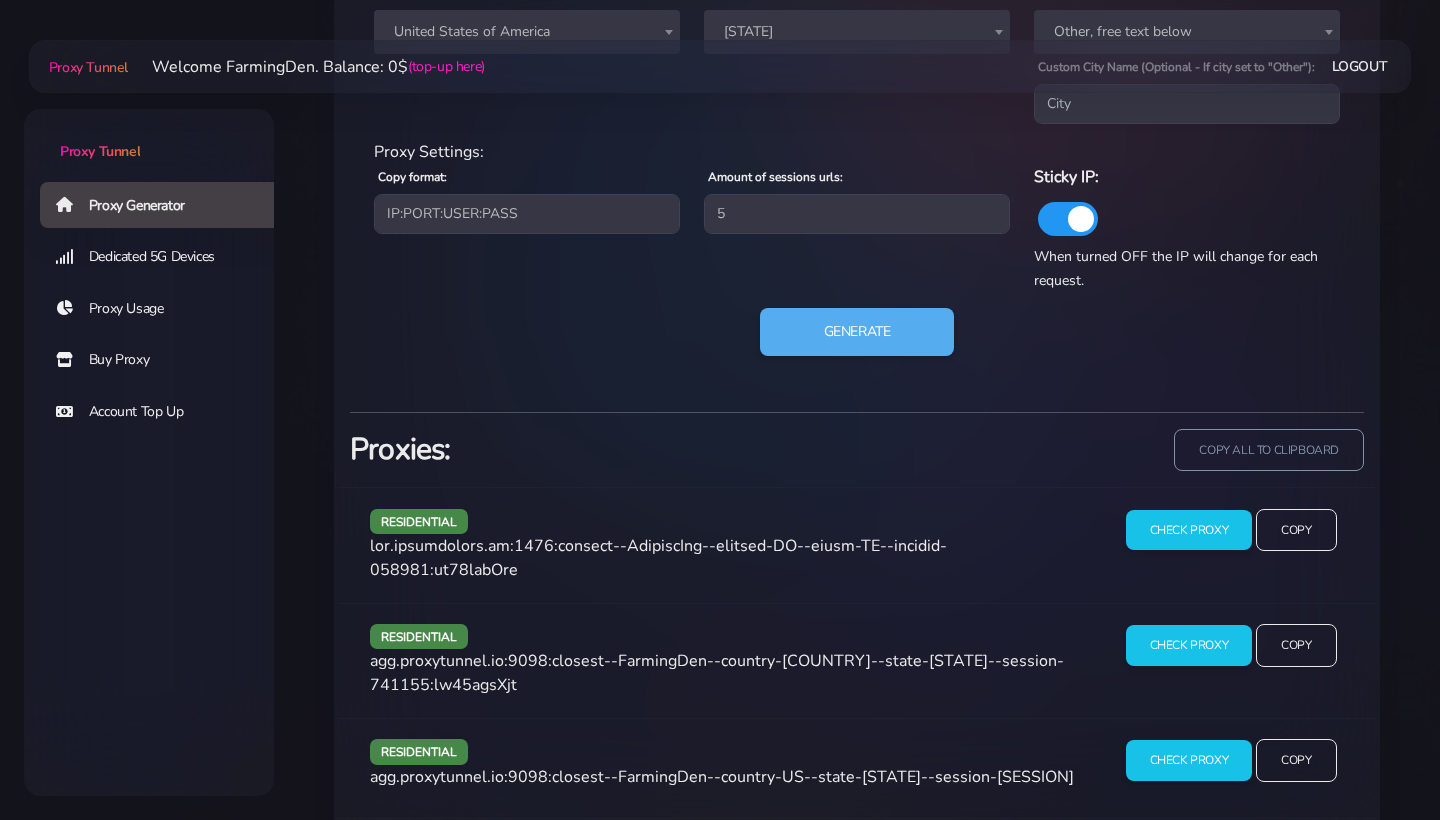scroll, scrollTop: 902, scrollLeft: 0, axis: vertical 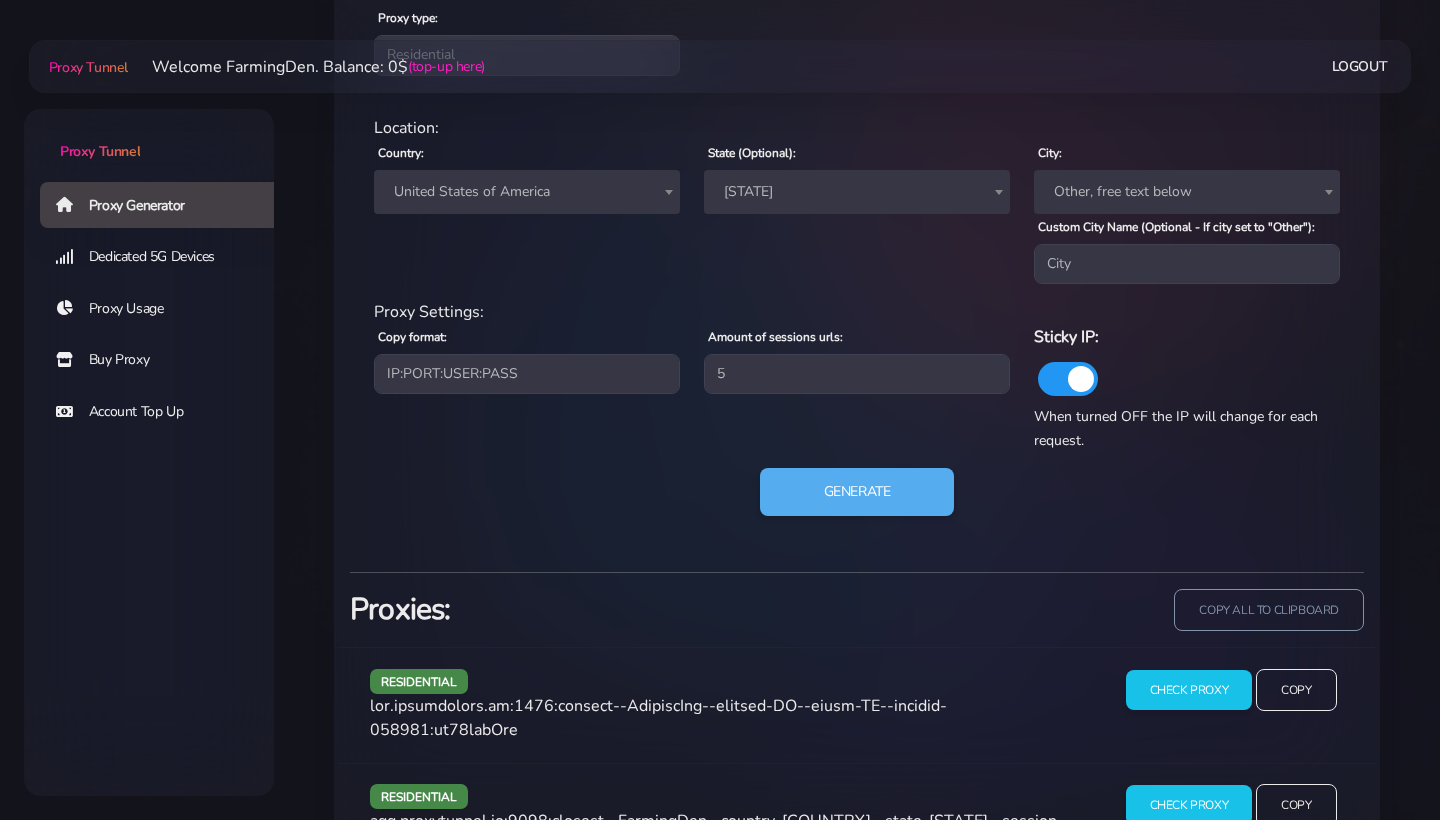 click on "State (Optional):" at bounding box center [752, 153] 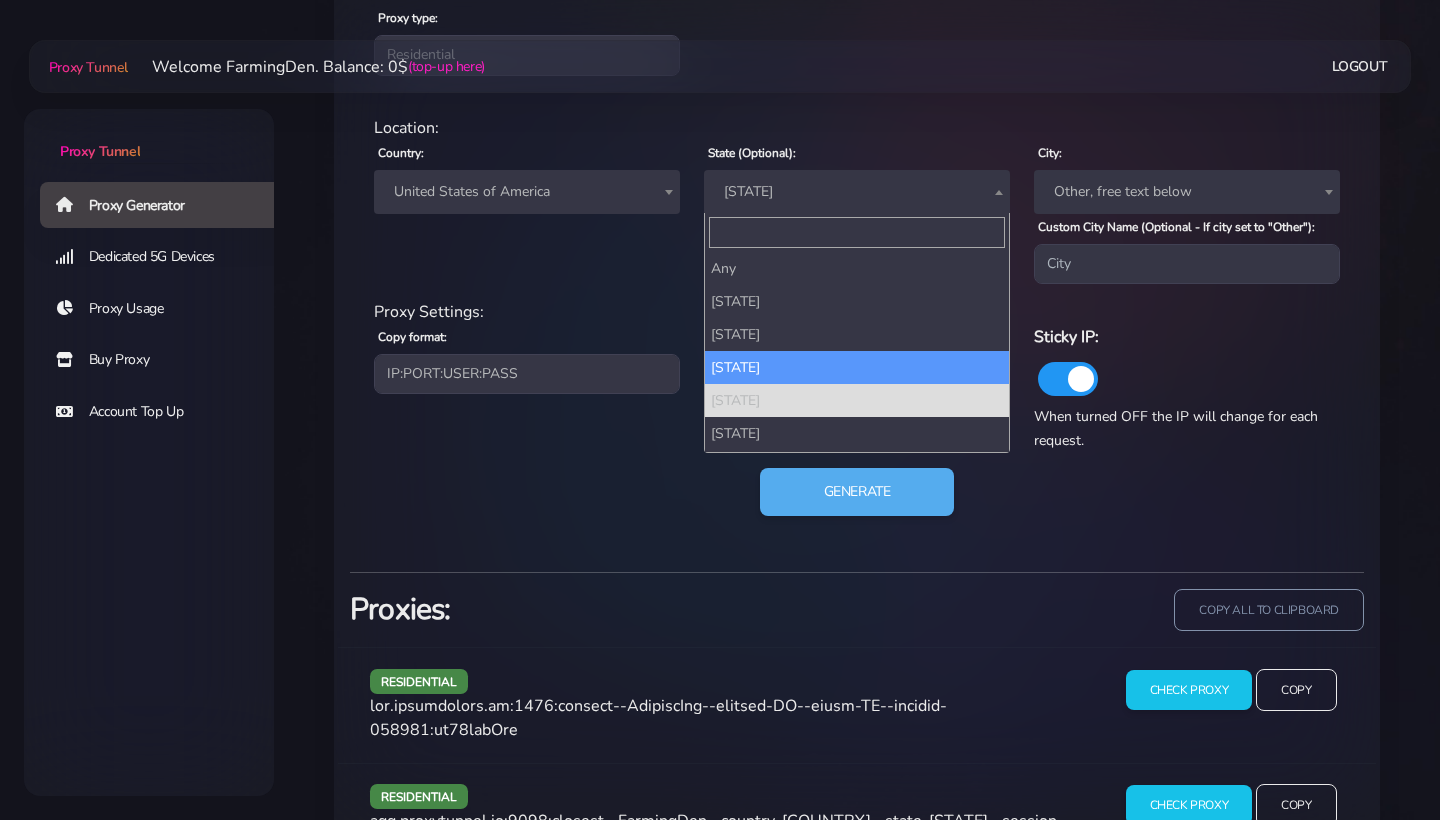 scroll, scrollTop: 588, scrollLeft: 0, axis: vertical 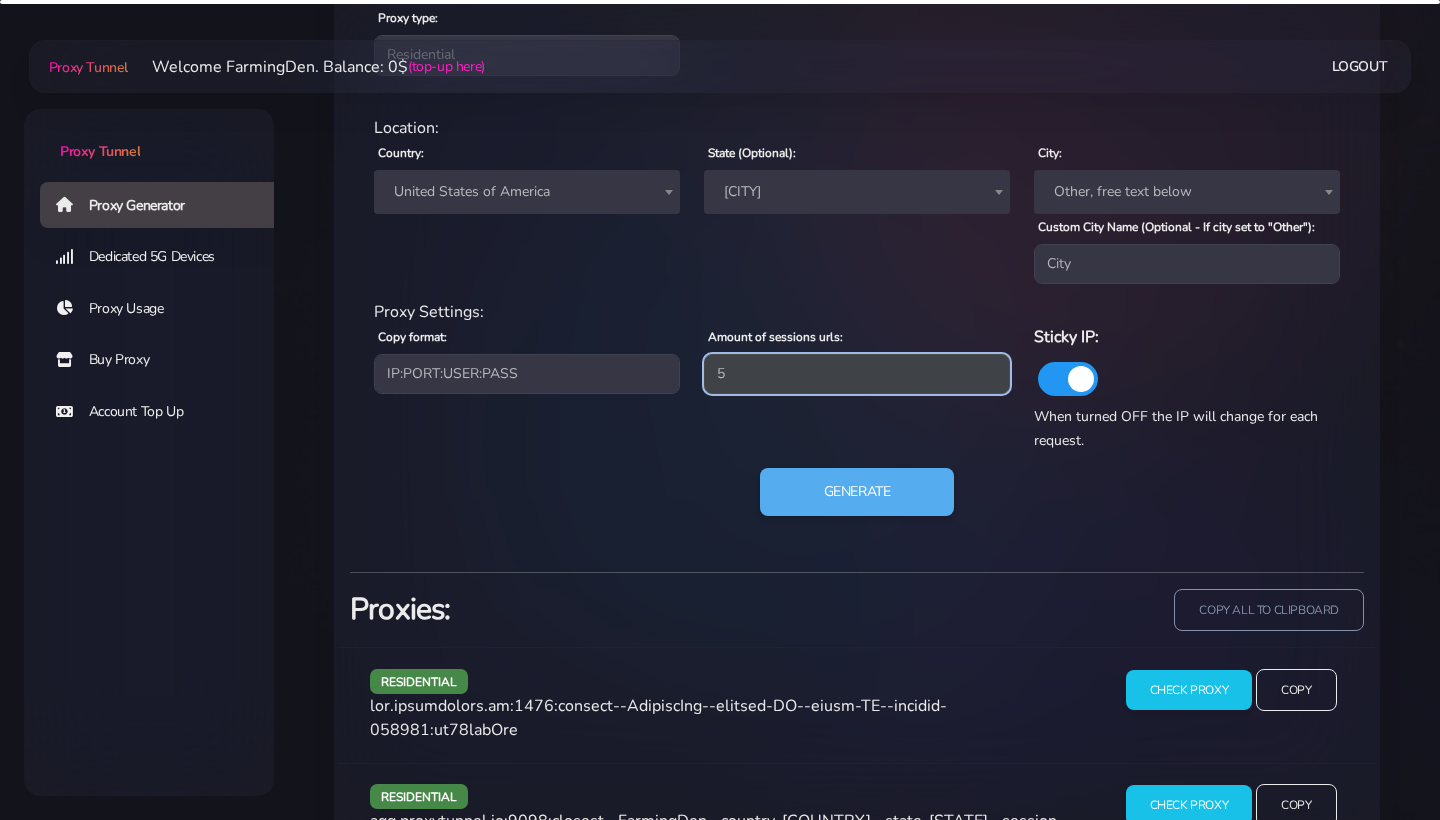 click on "5" at bounding box center (857, 374) 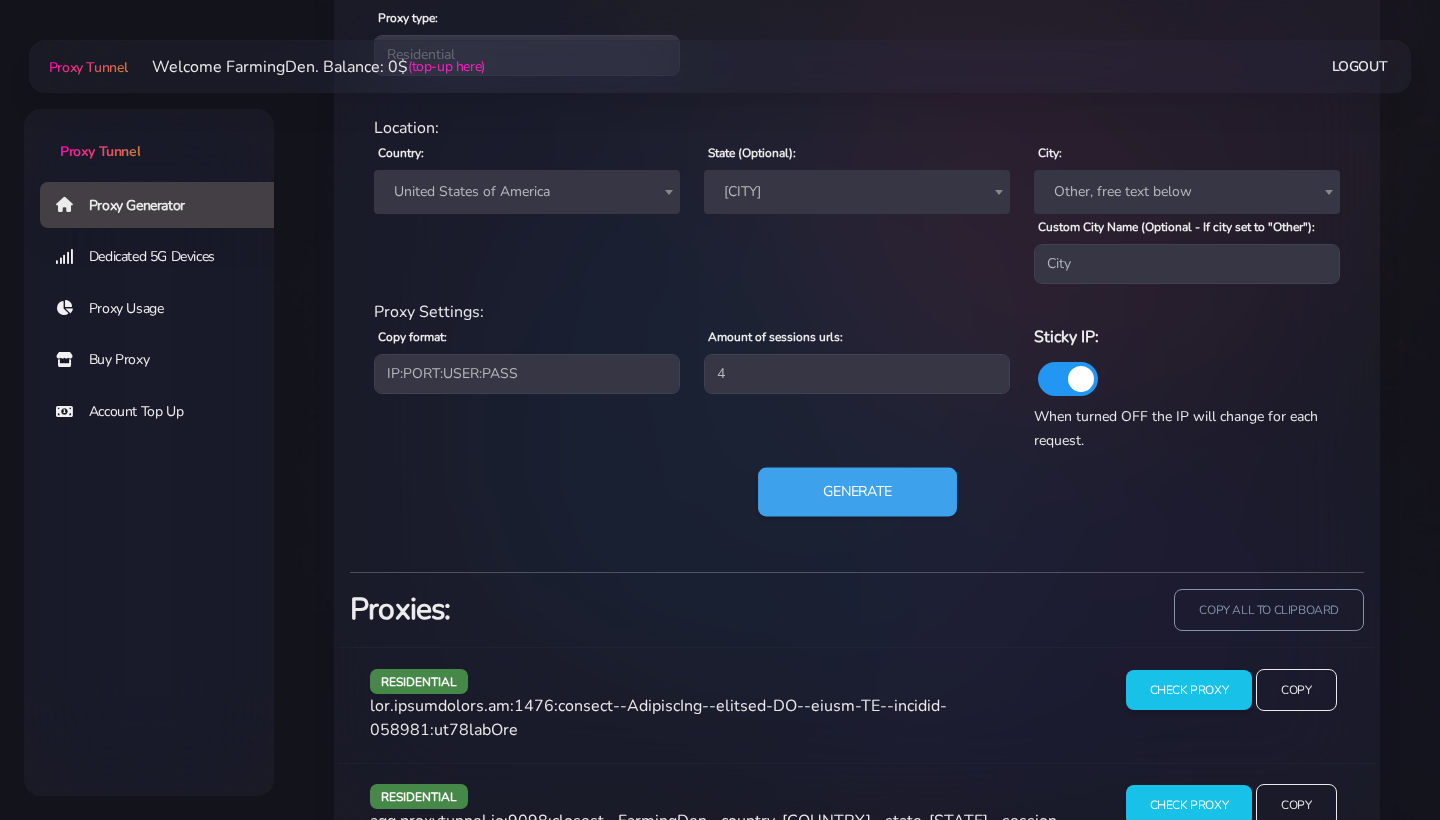 click on "Generate" at bounding box center [857, 492] 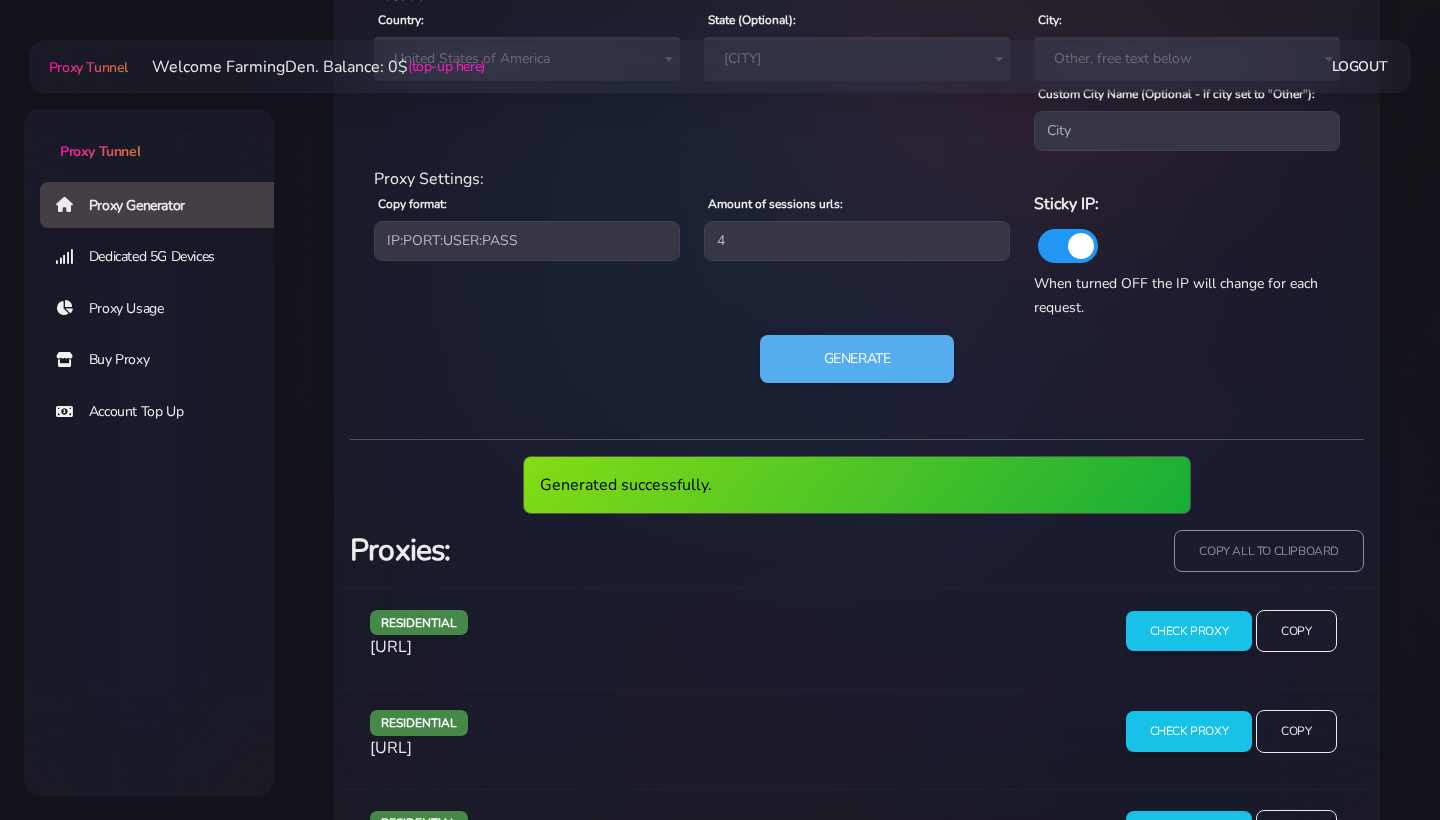 scroll, scrollTop: 1191, scrollLeft: 0, axis: vertical 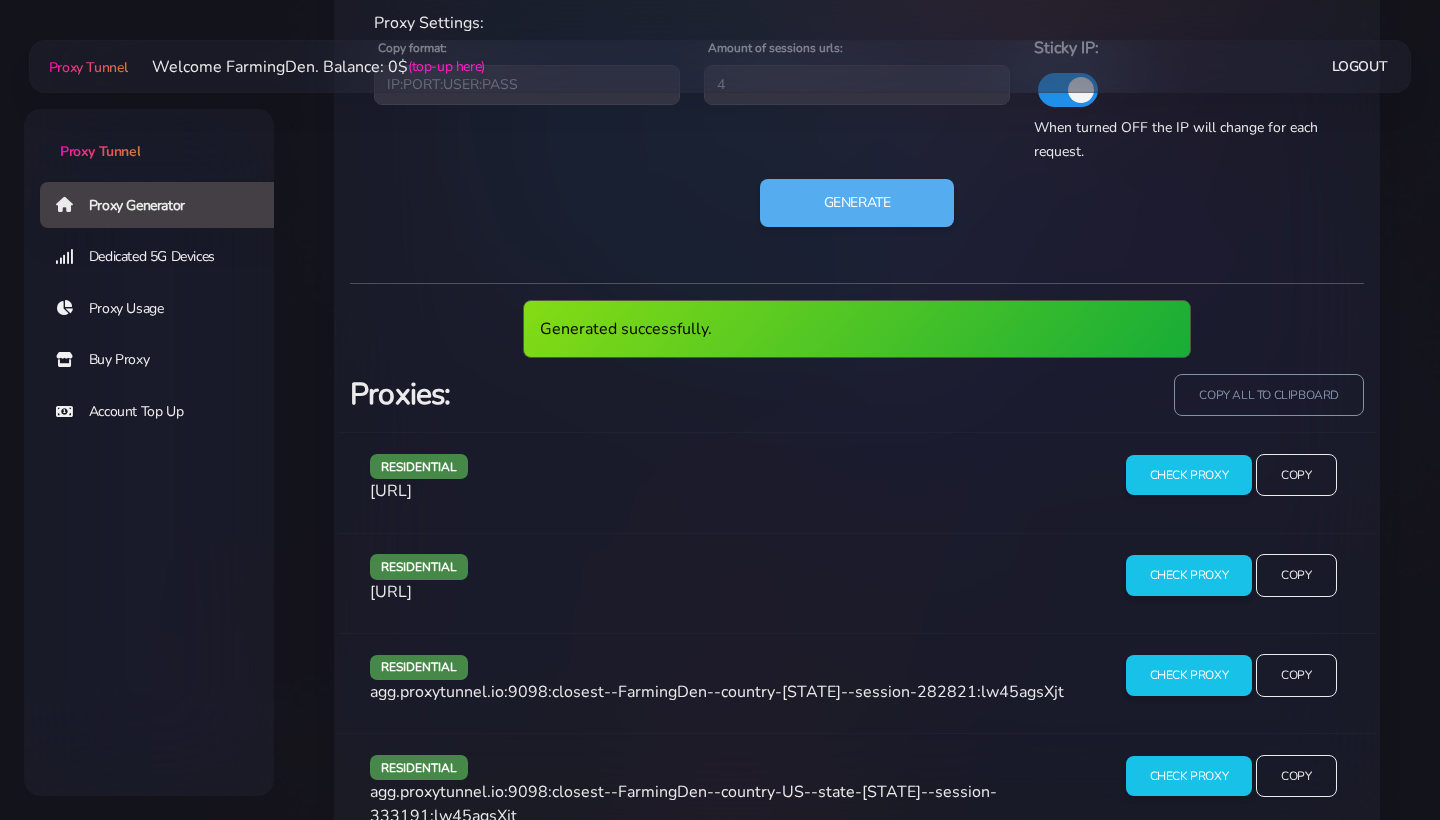 click on "copy all to clipboard" at bounding box center [1116, 403] 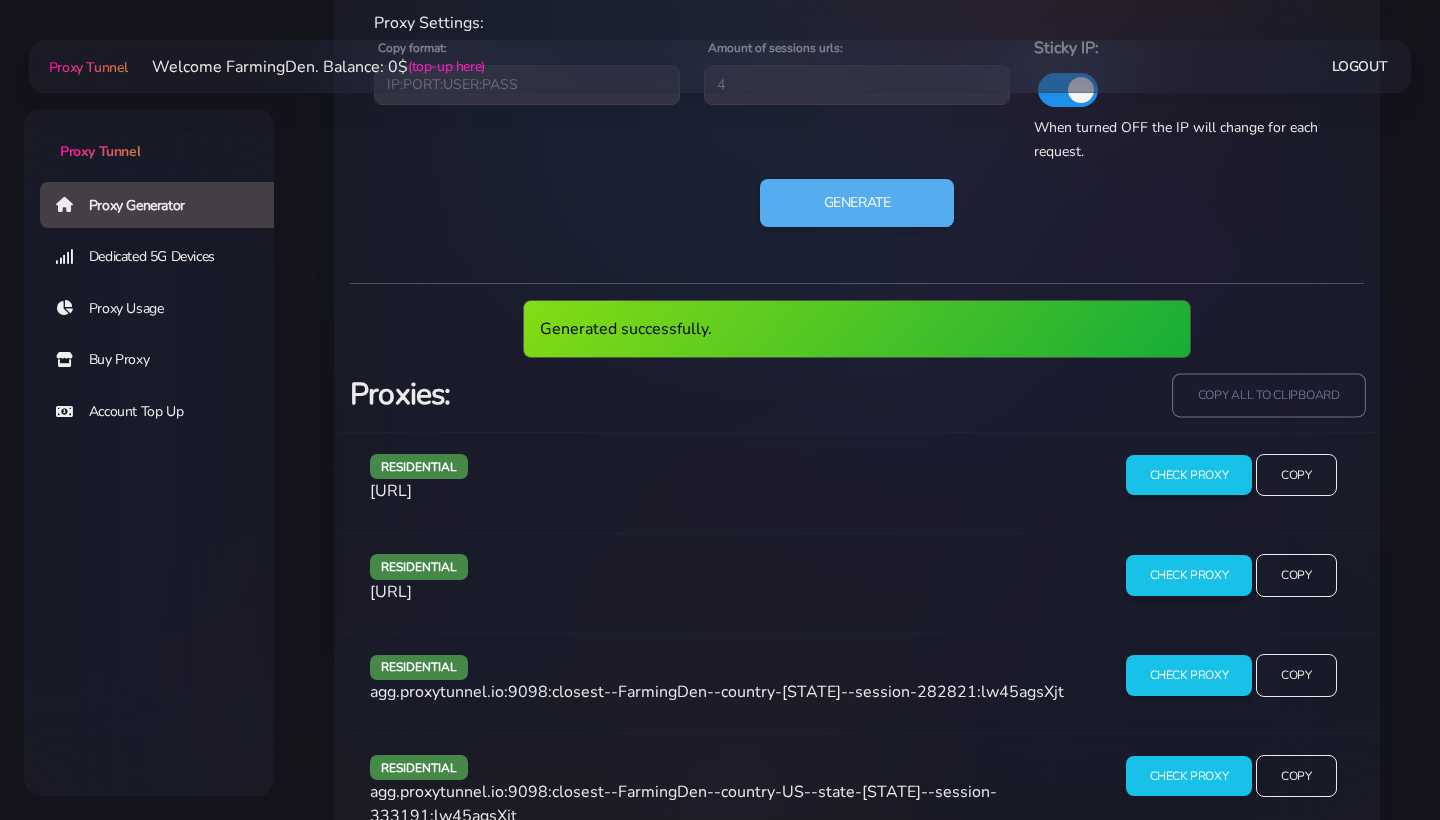 click on "copy all to clipboard" at bounding box center (1268, 395) 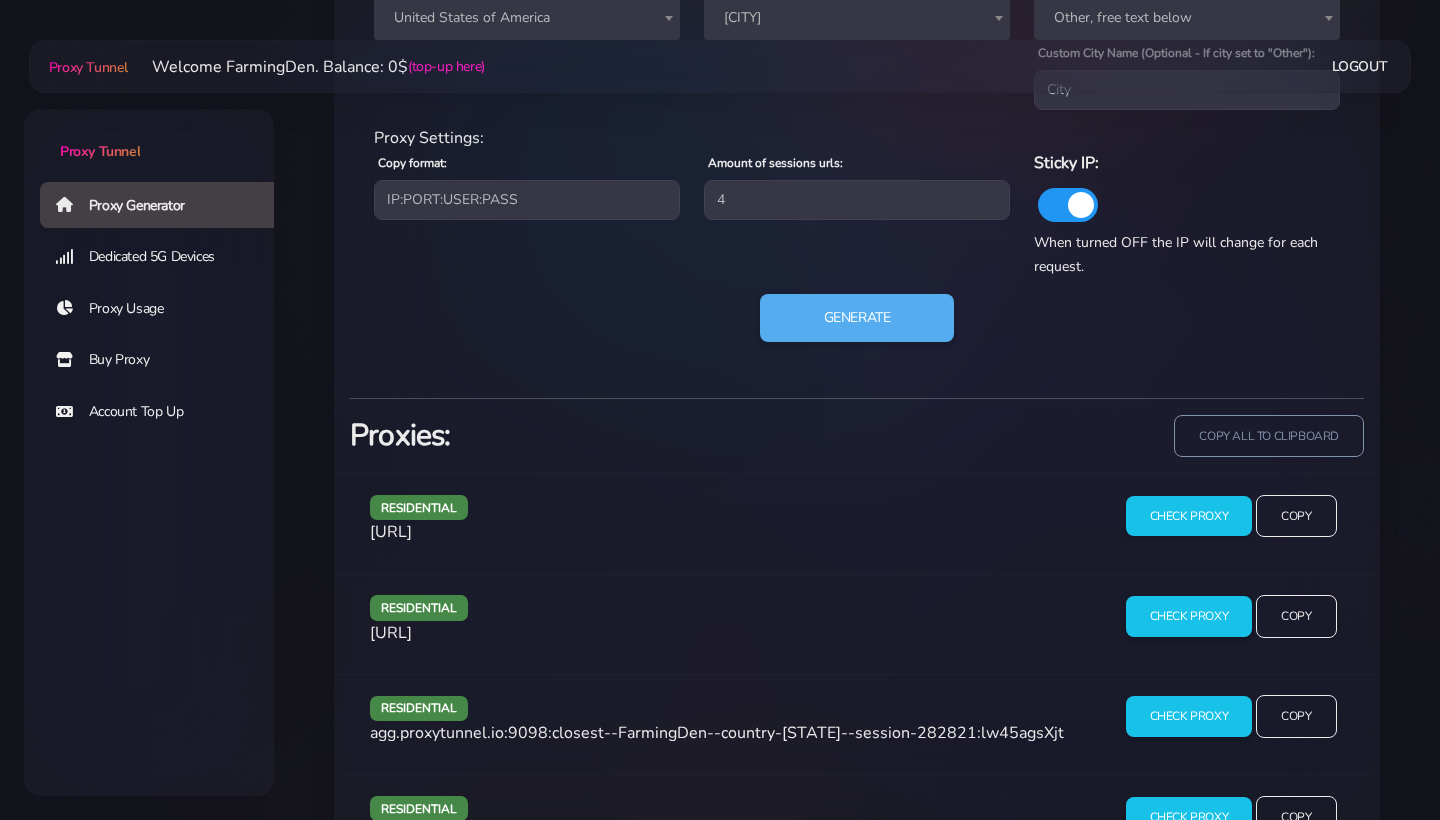 scroll, scrollTop: 821, scrollLeft: 0, axis: vertical 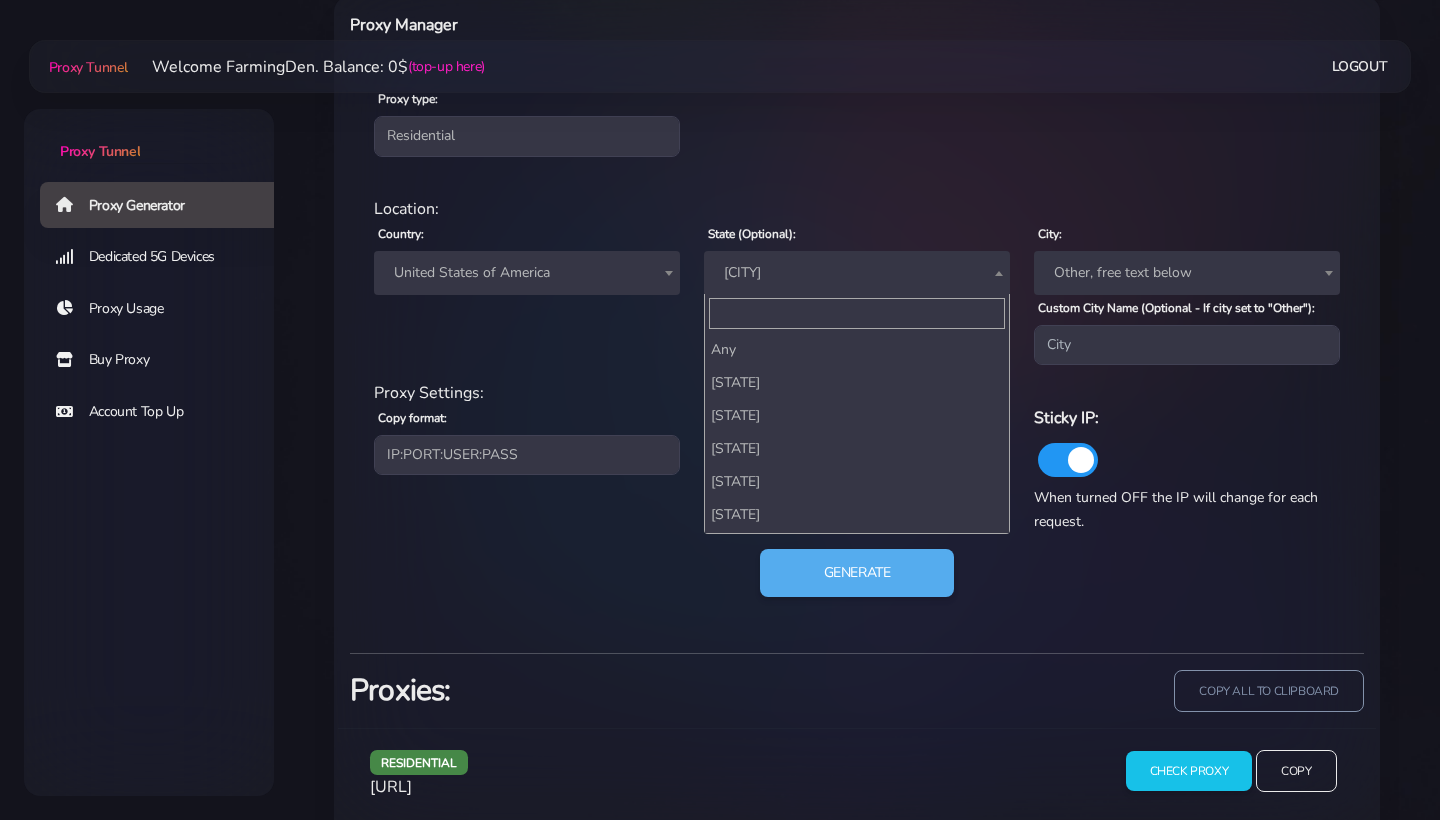 click on "[CITY]" at bounding box center (857, 273) 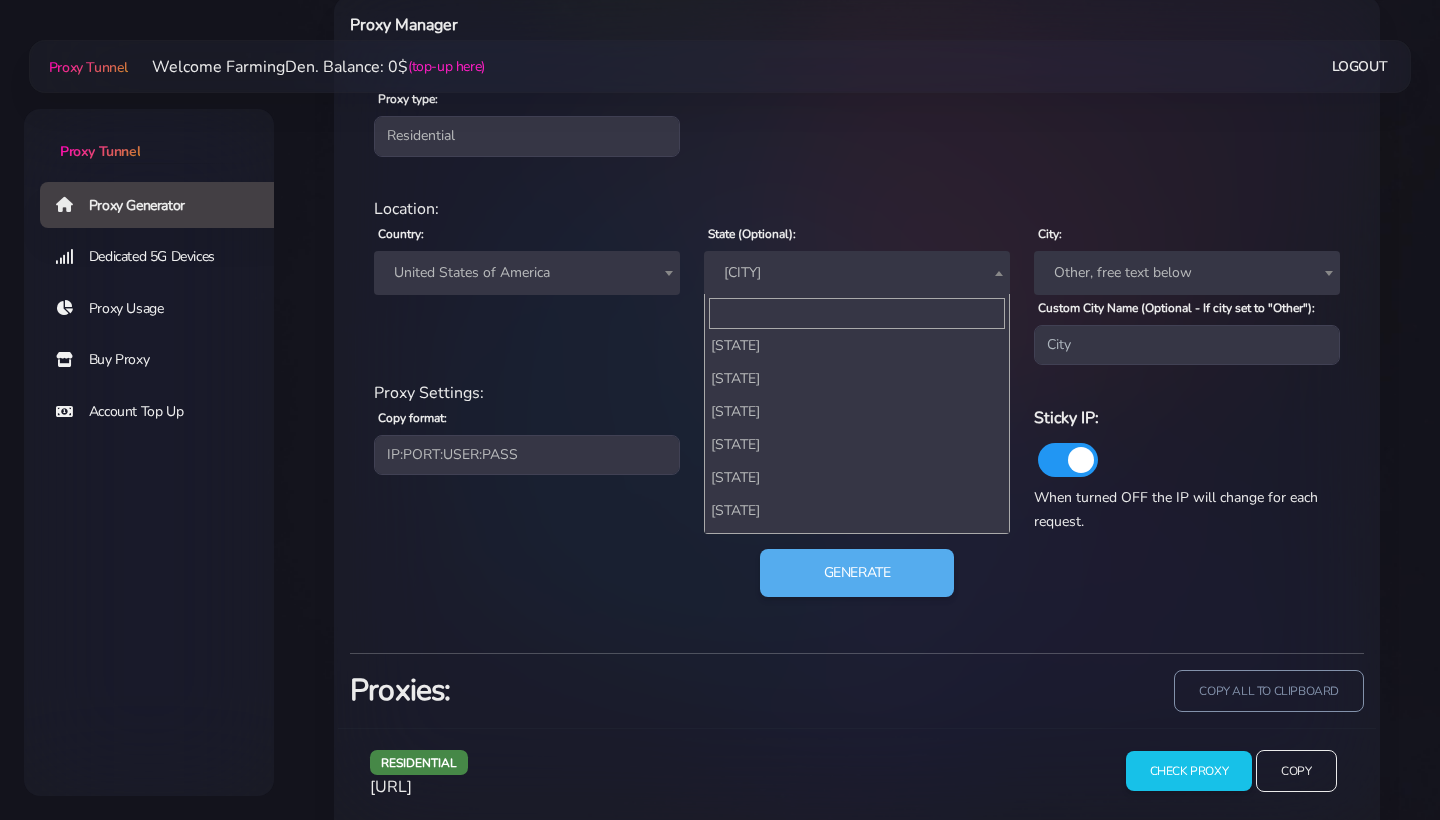 scroll, scrollTop: 996, scrollLeft: 0, axis: vertical 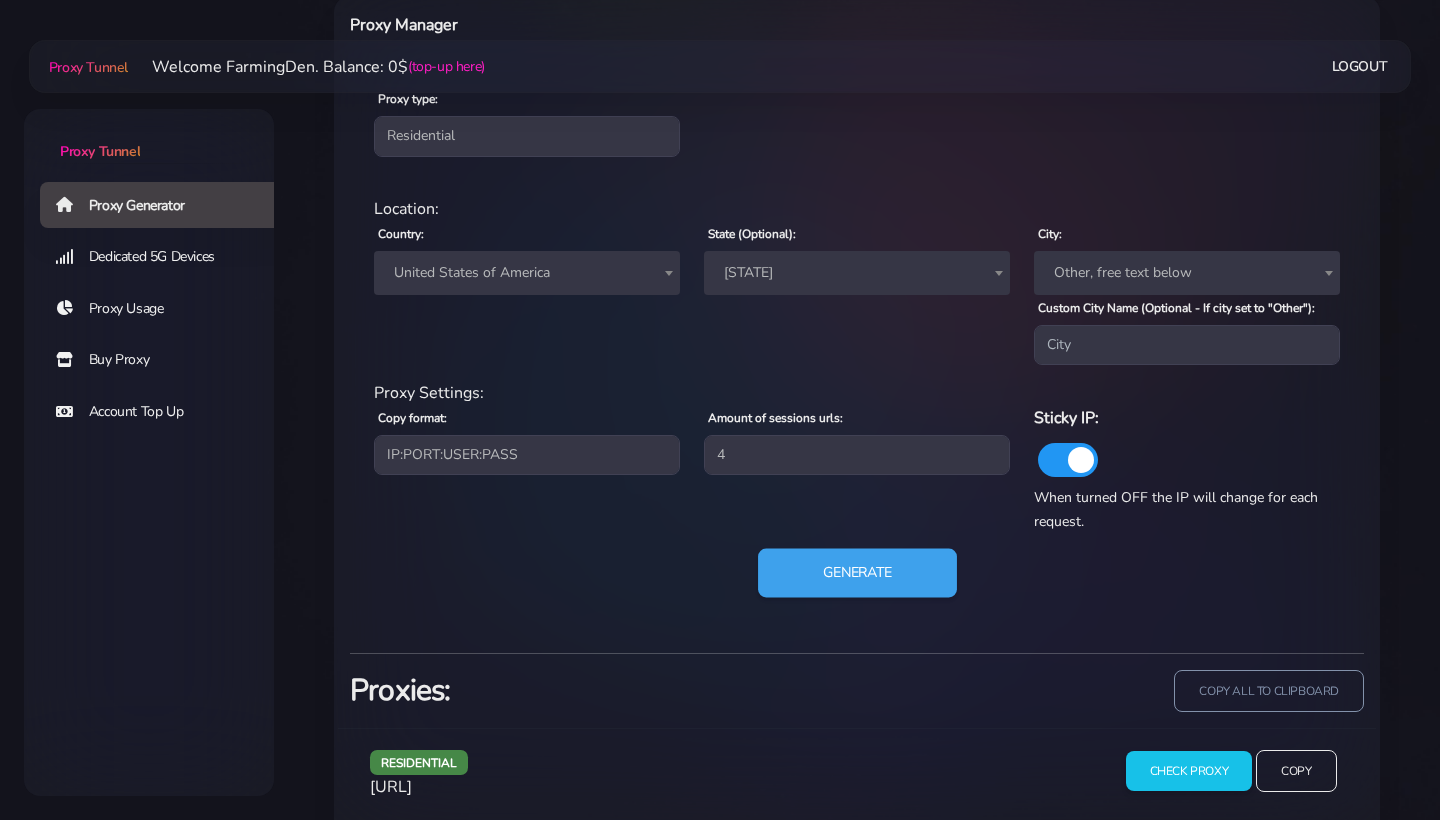 click on "Generate" at bounding box center [857, 573] 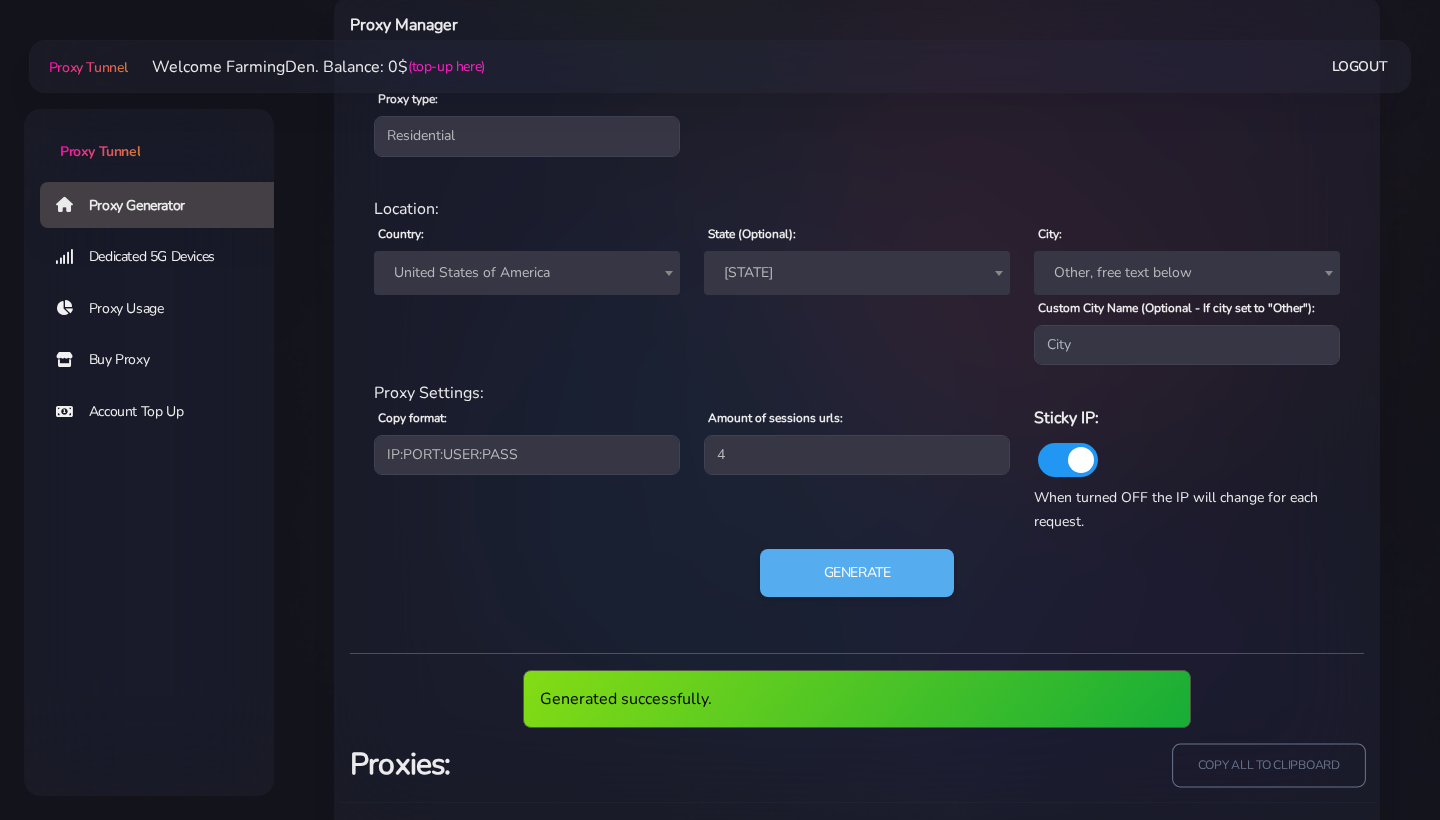 click on "copy all to clipboard" at bounding box center [1268, 765] 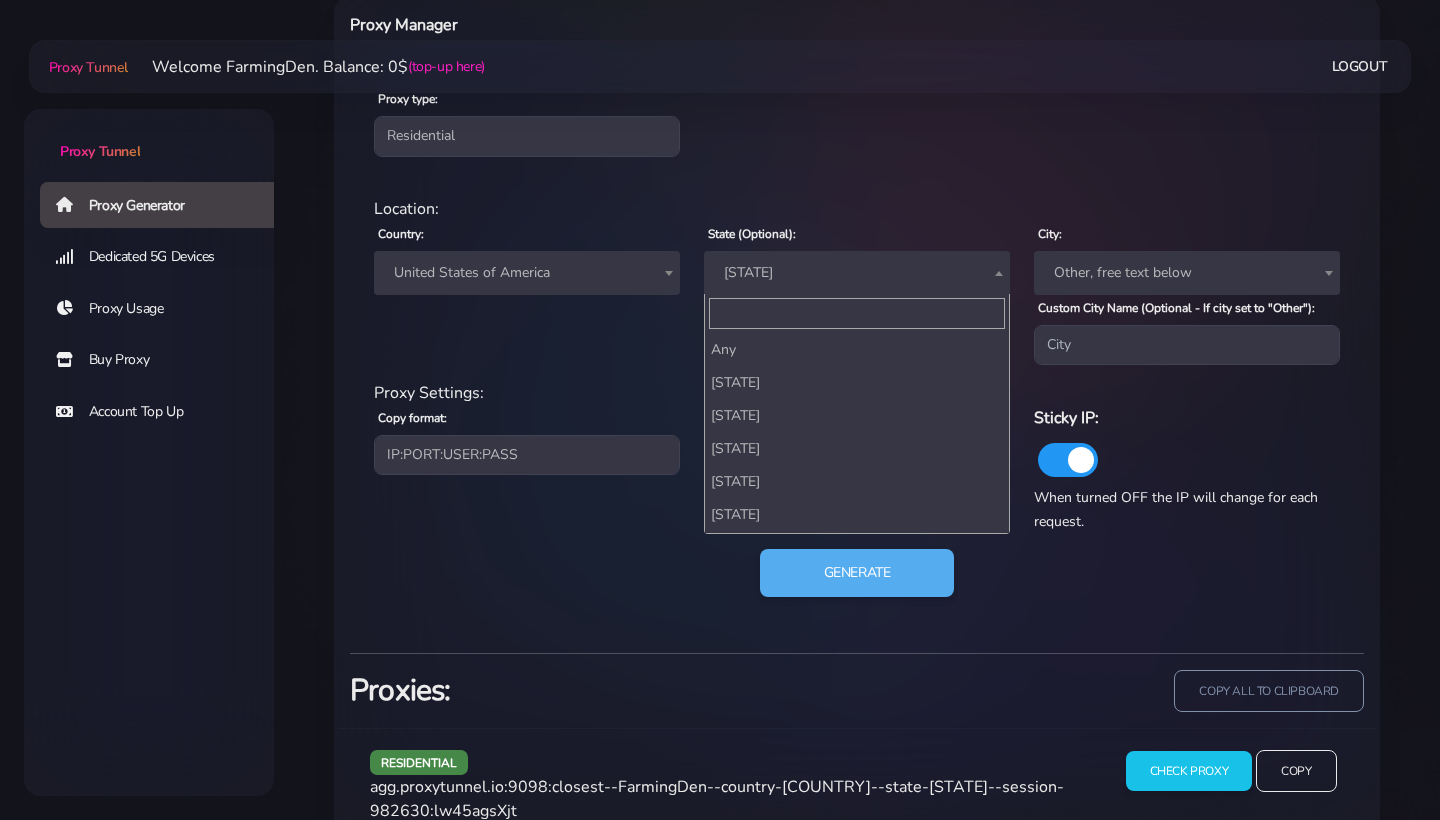 click on "[STATE]" at bounding box center [857, 273] 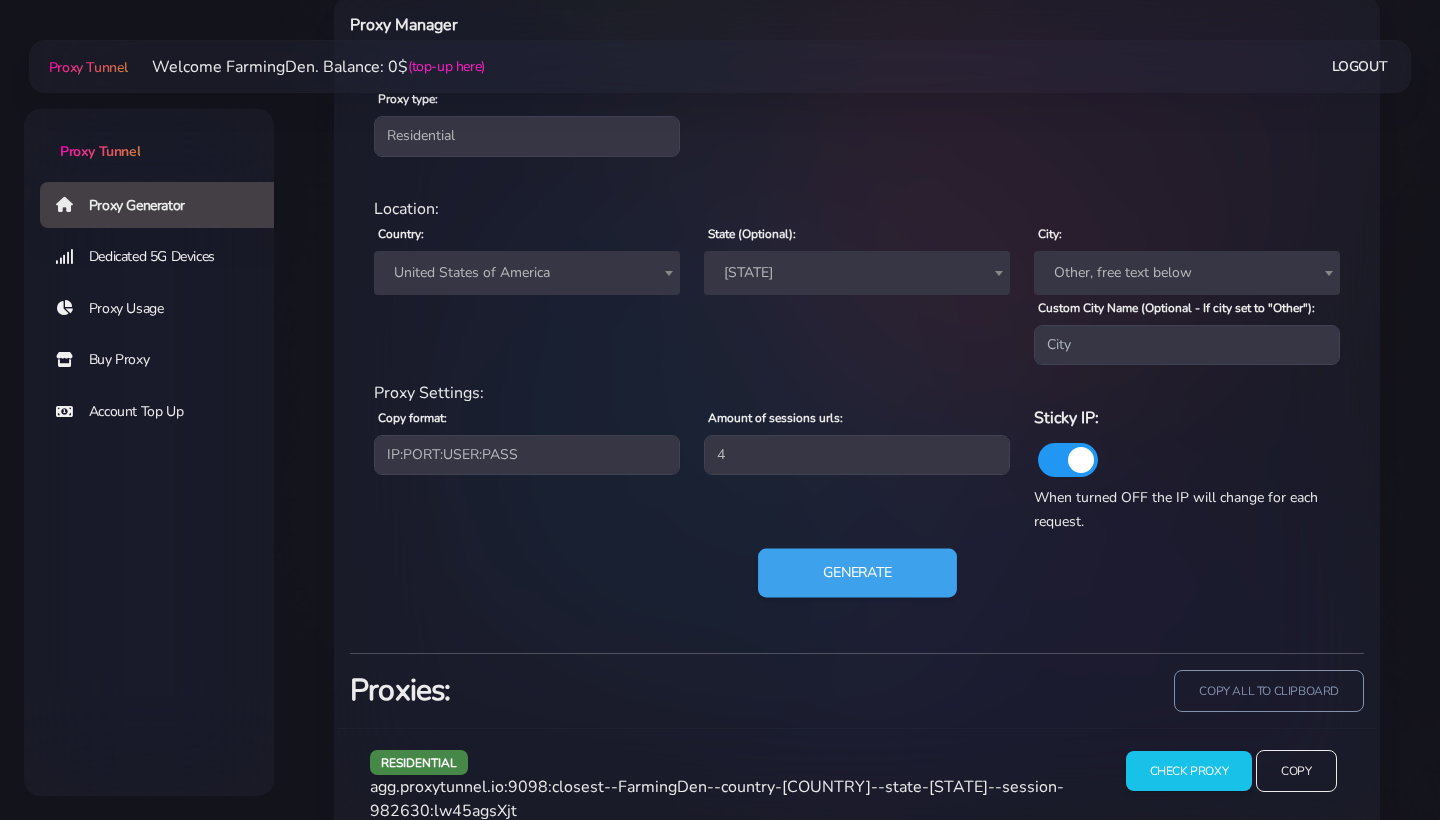 click on "Generate" at bounding box center [857, 573] 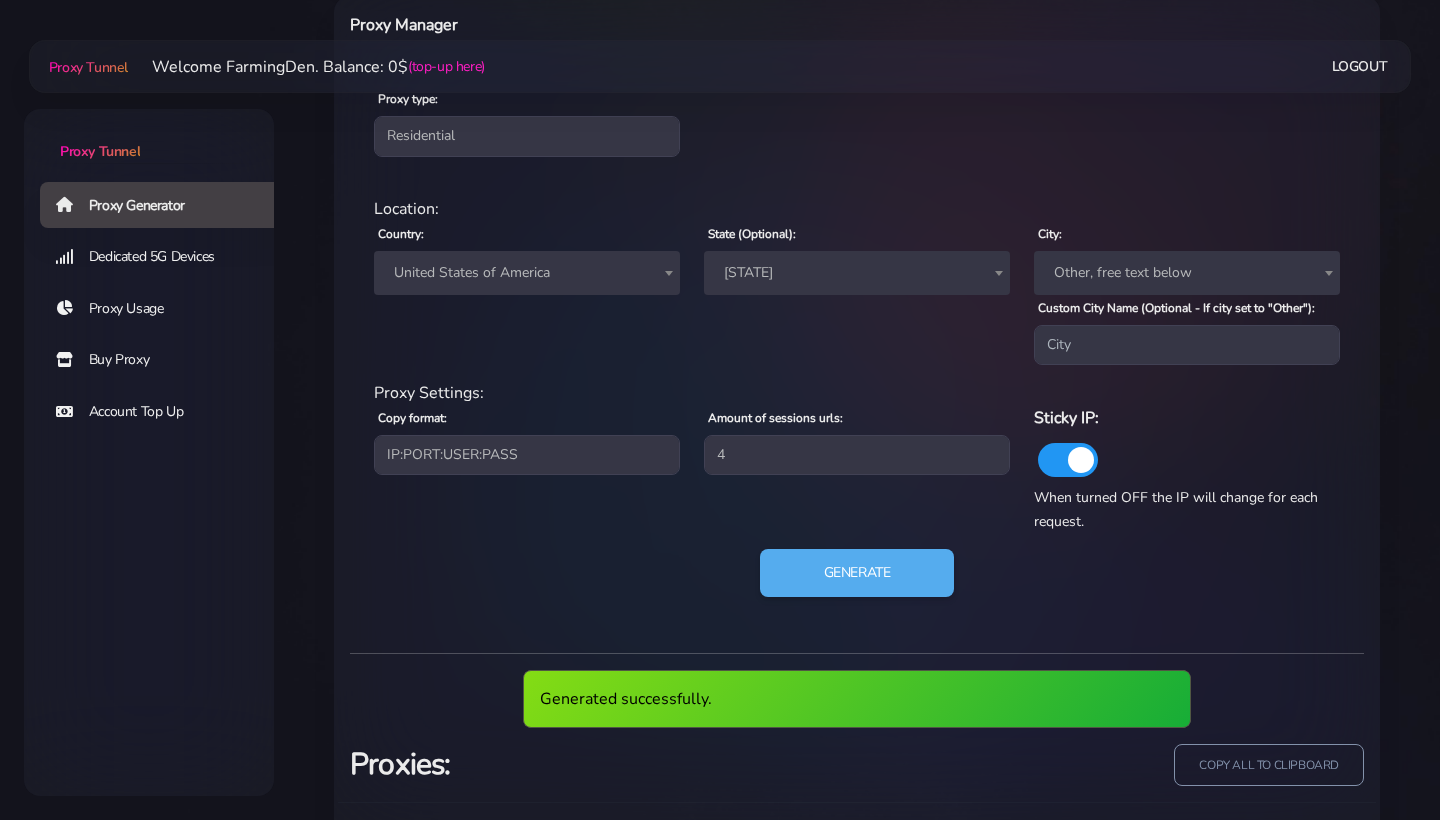 scroll, scrollTop: 1138, scrollLeft: 0, axis: vertical 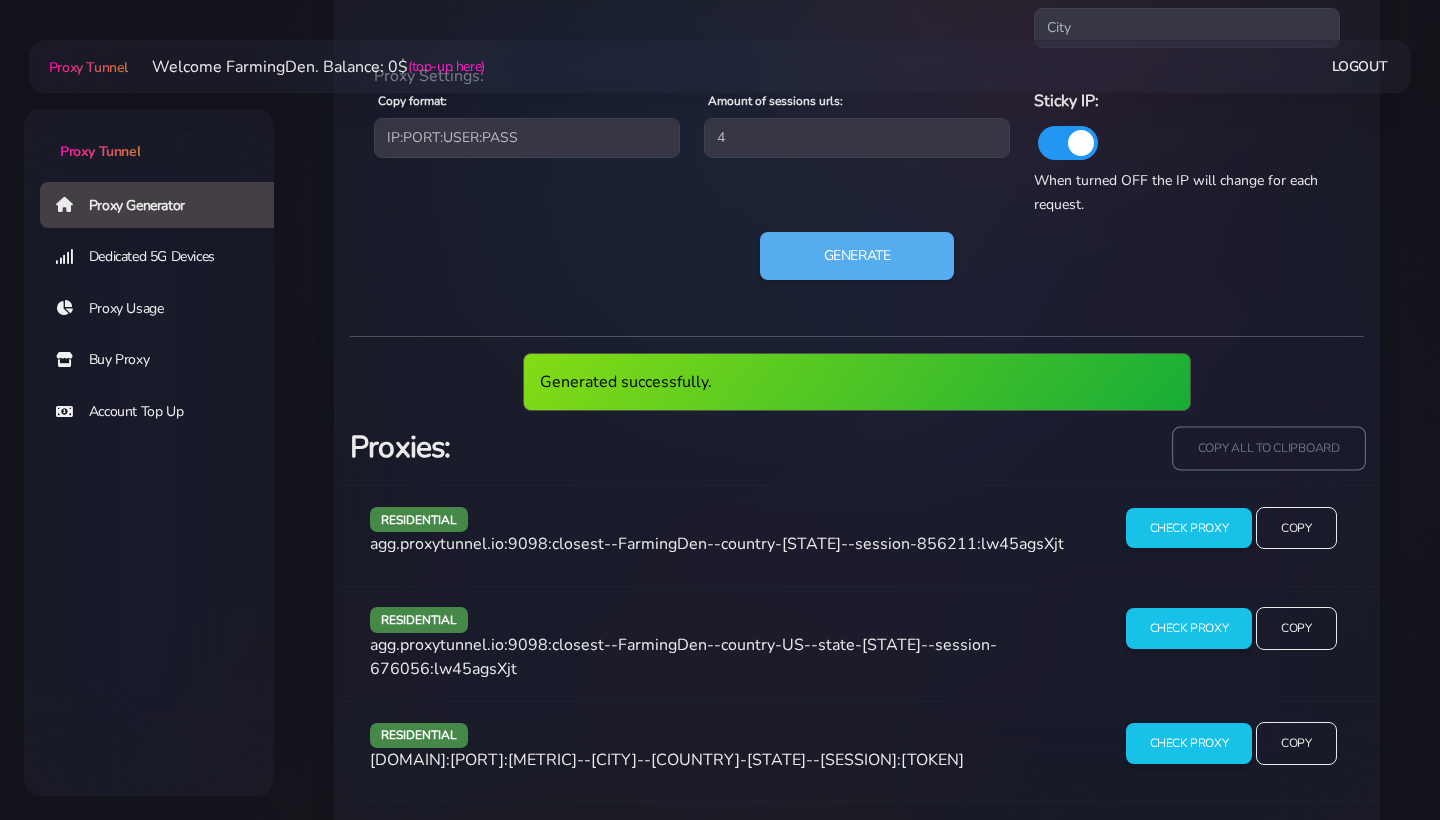 click on "copy all to clipboard" at bounding box center [1268, 448] 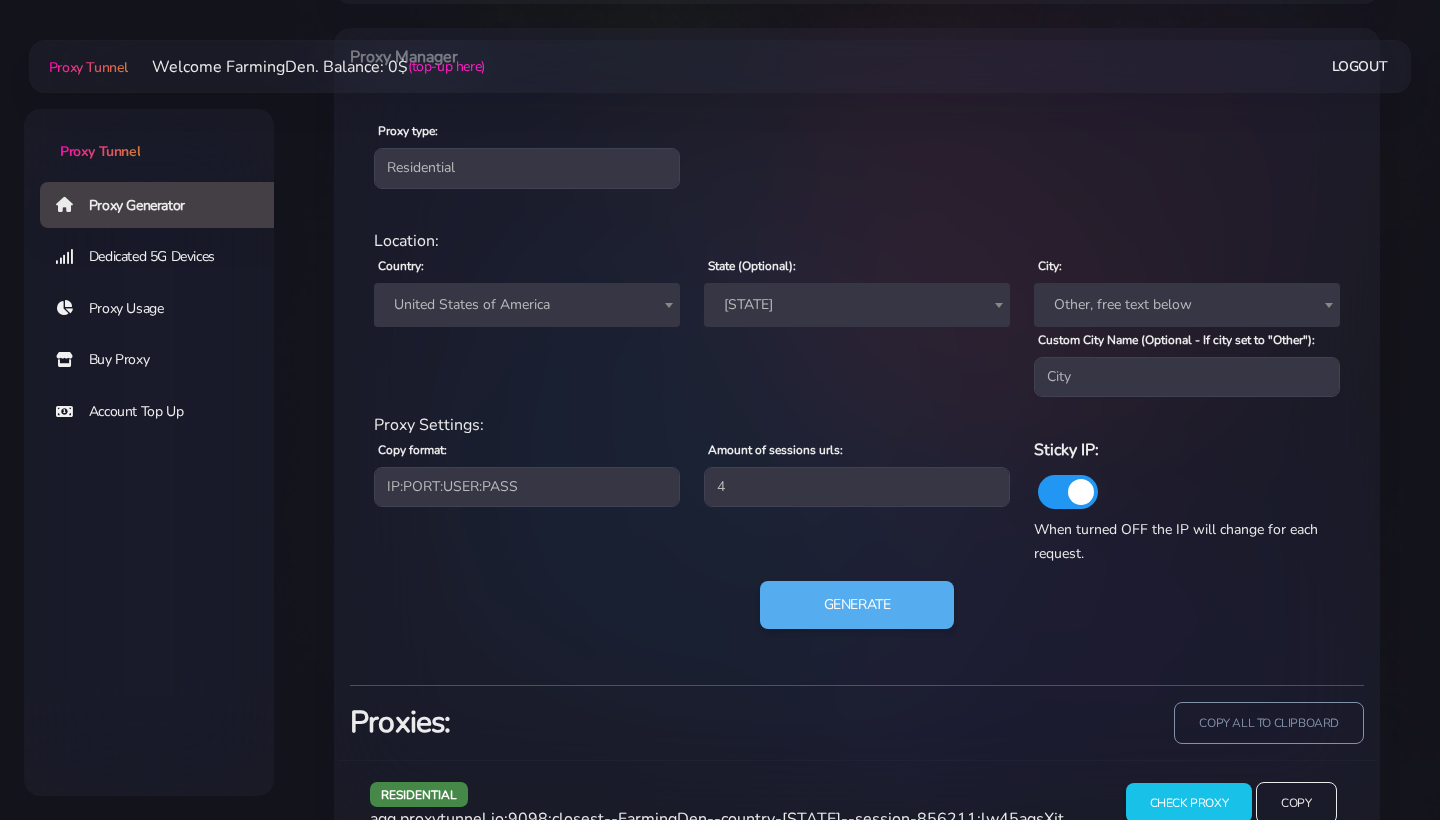 scroll, scrollTop: 788, scrollLeft: 0, axis: vertical 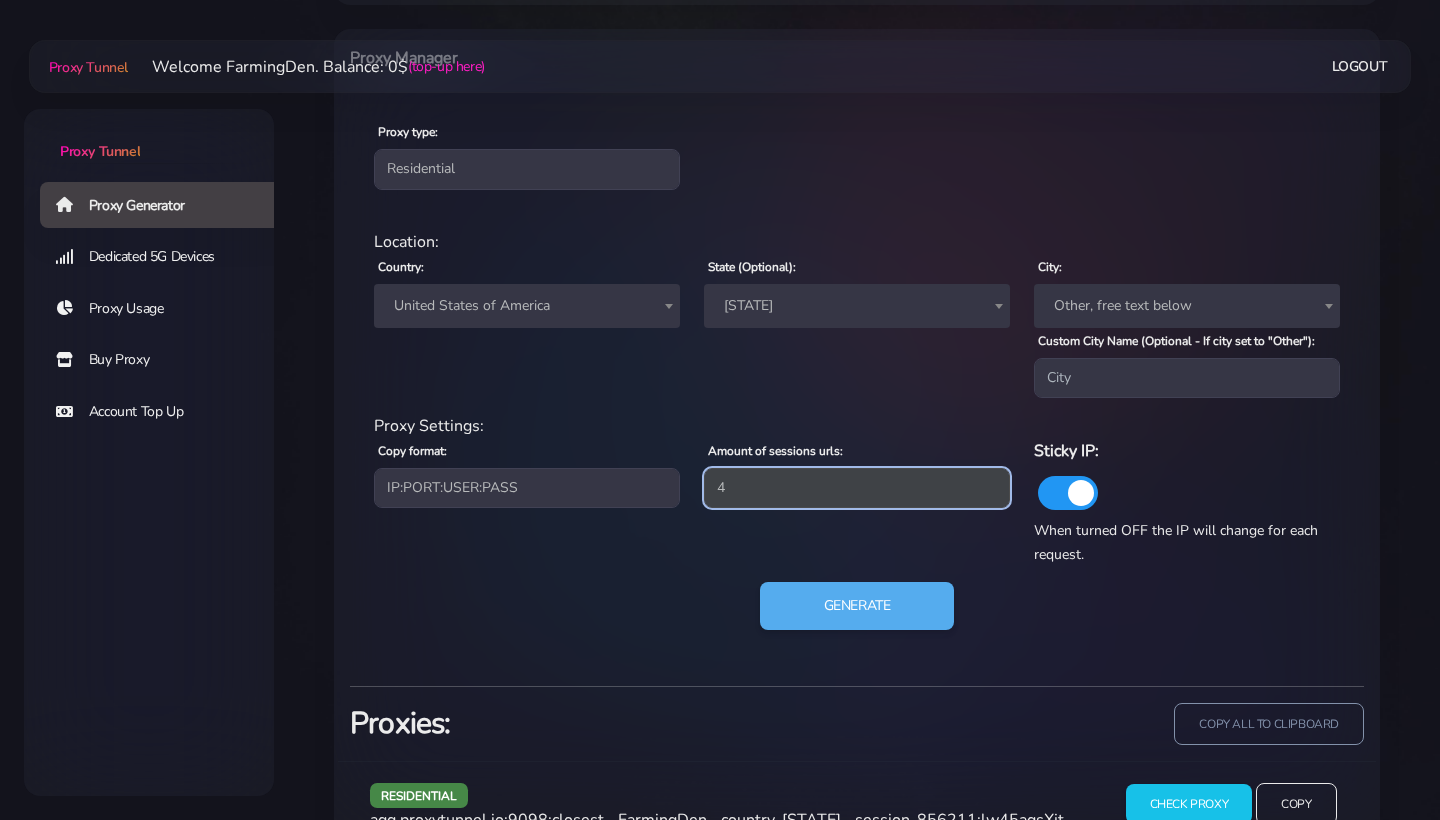 click on "4" at bounding box center (857, 488) 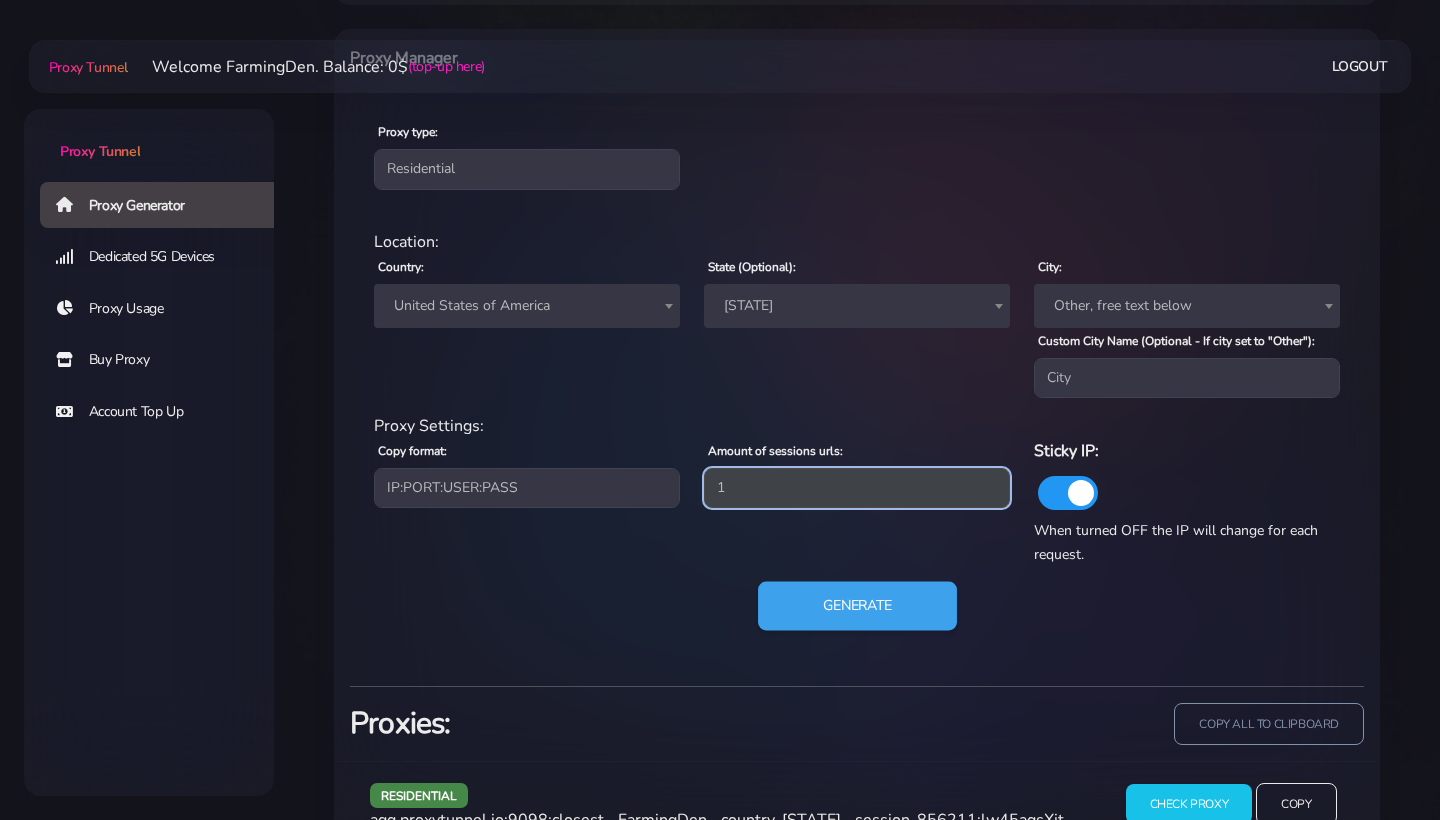 type on "1" 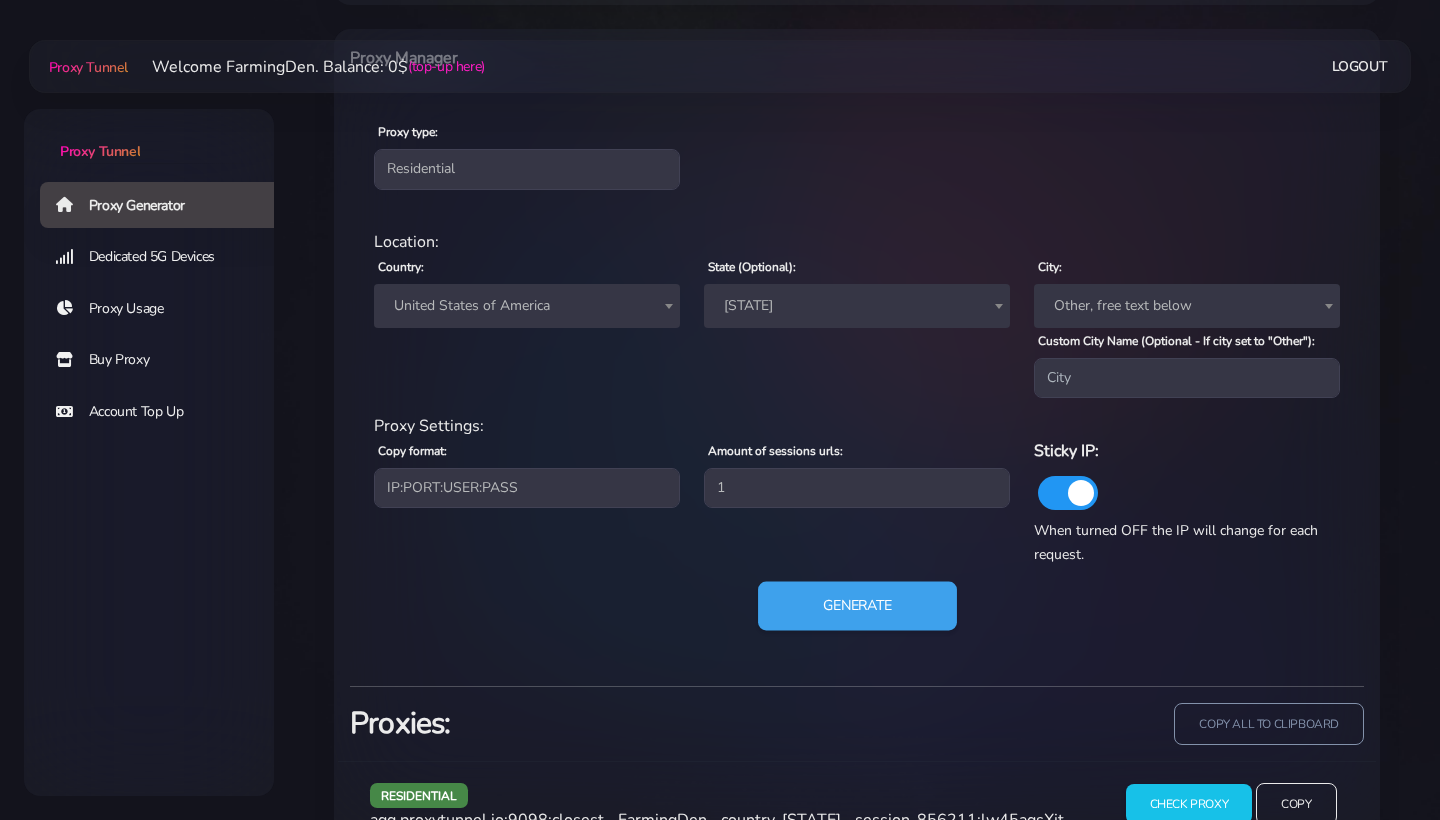 click on "Generate" at bounding box center (857, 606) 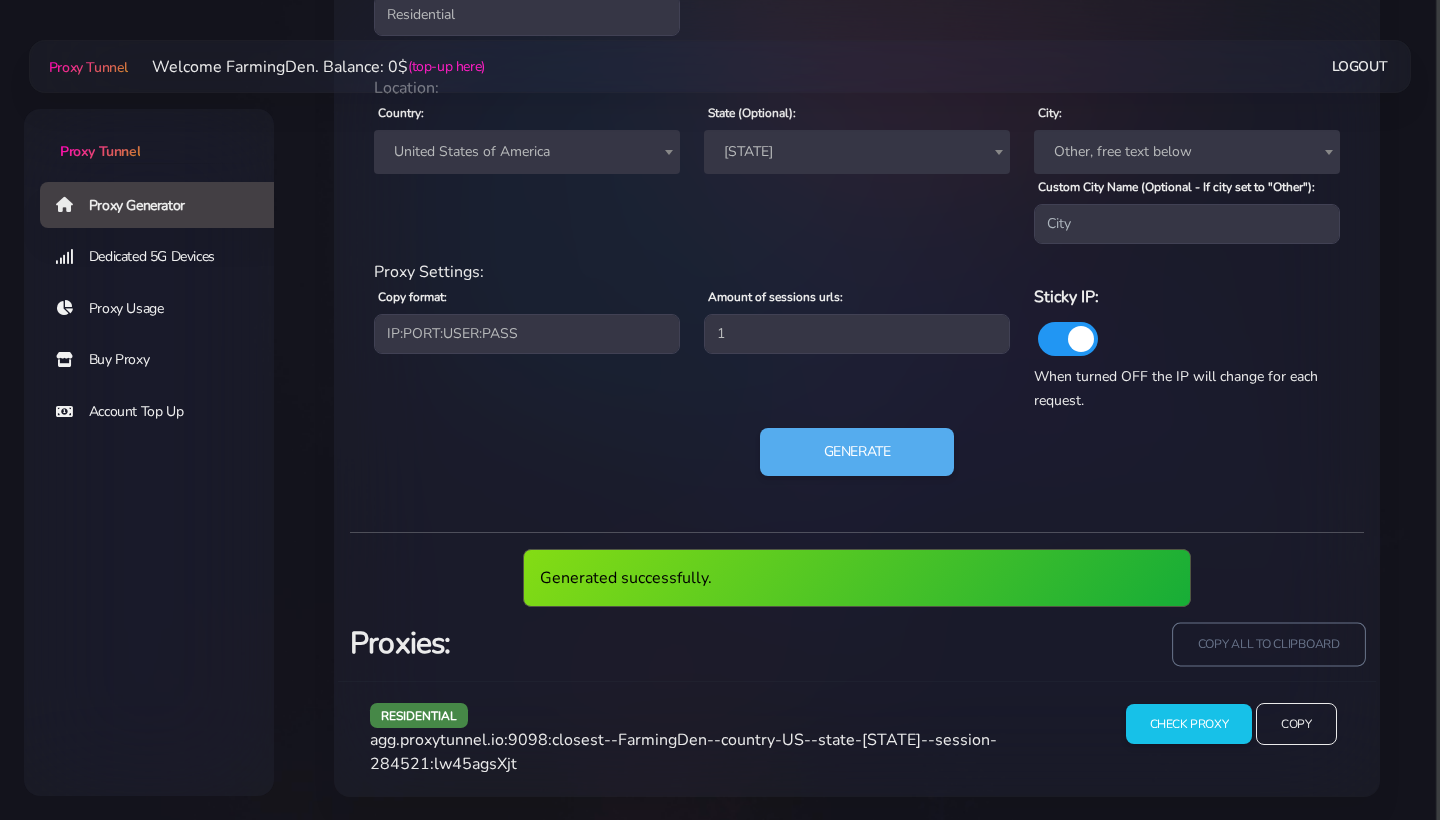 scroll, scrollTop: 940, scrollLeft: 0, axis: vertical 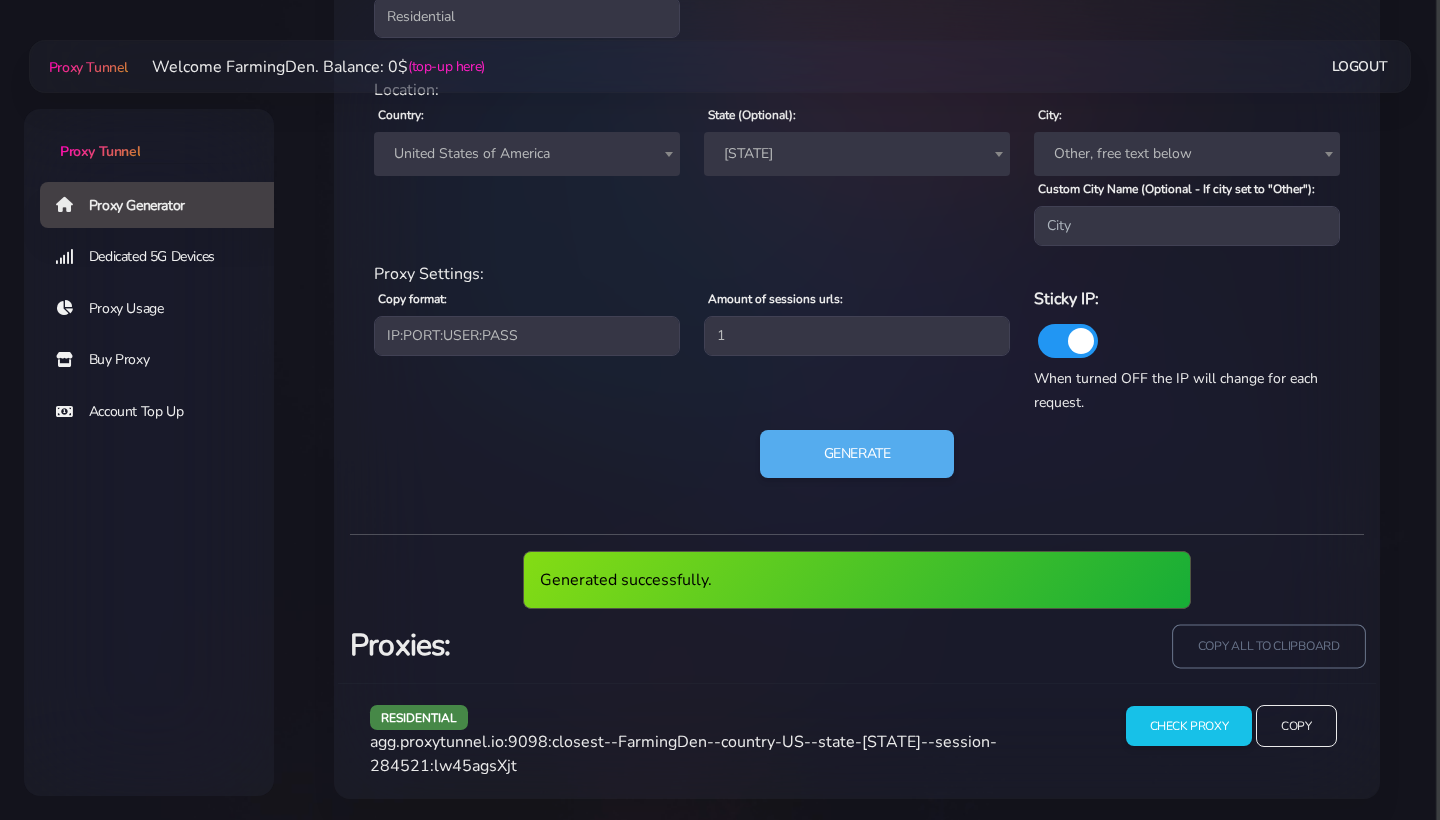 click on "copy all to clipboard" at bounding box center (1268, 646) 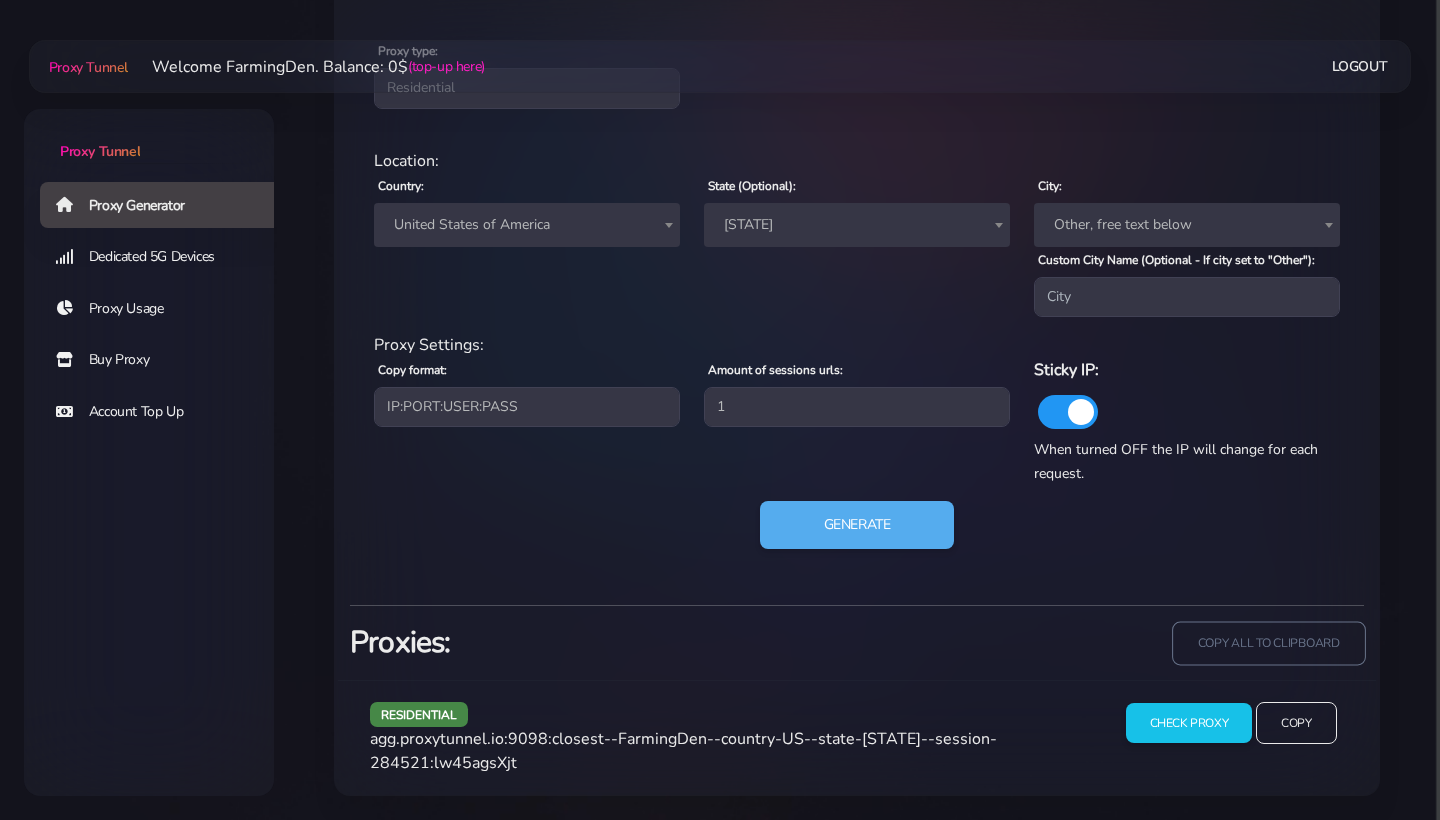 scroll, scrollTop: 866, scrollLeft: 0, axis: vertical 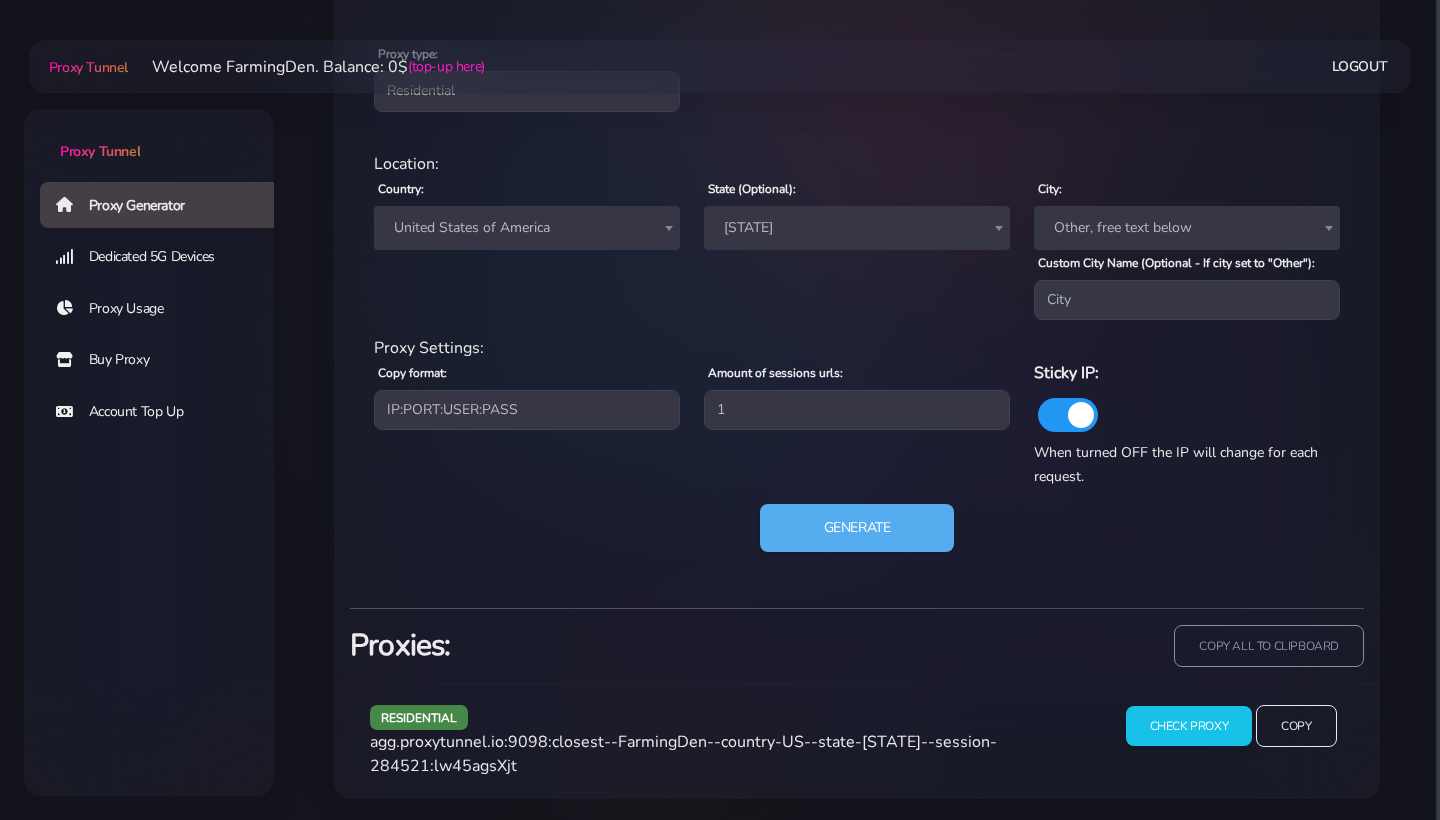 click on "[STATE]" at bounding box center (857, 228) 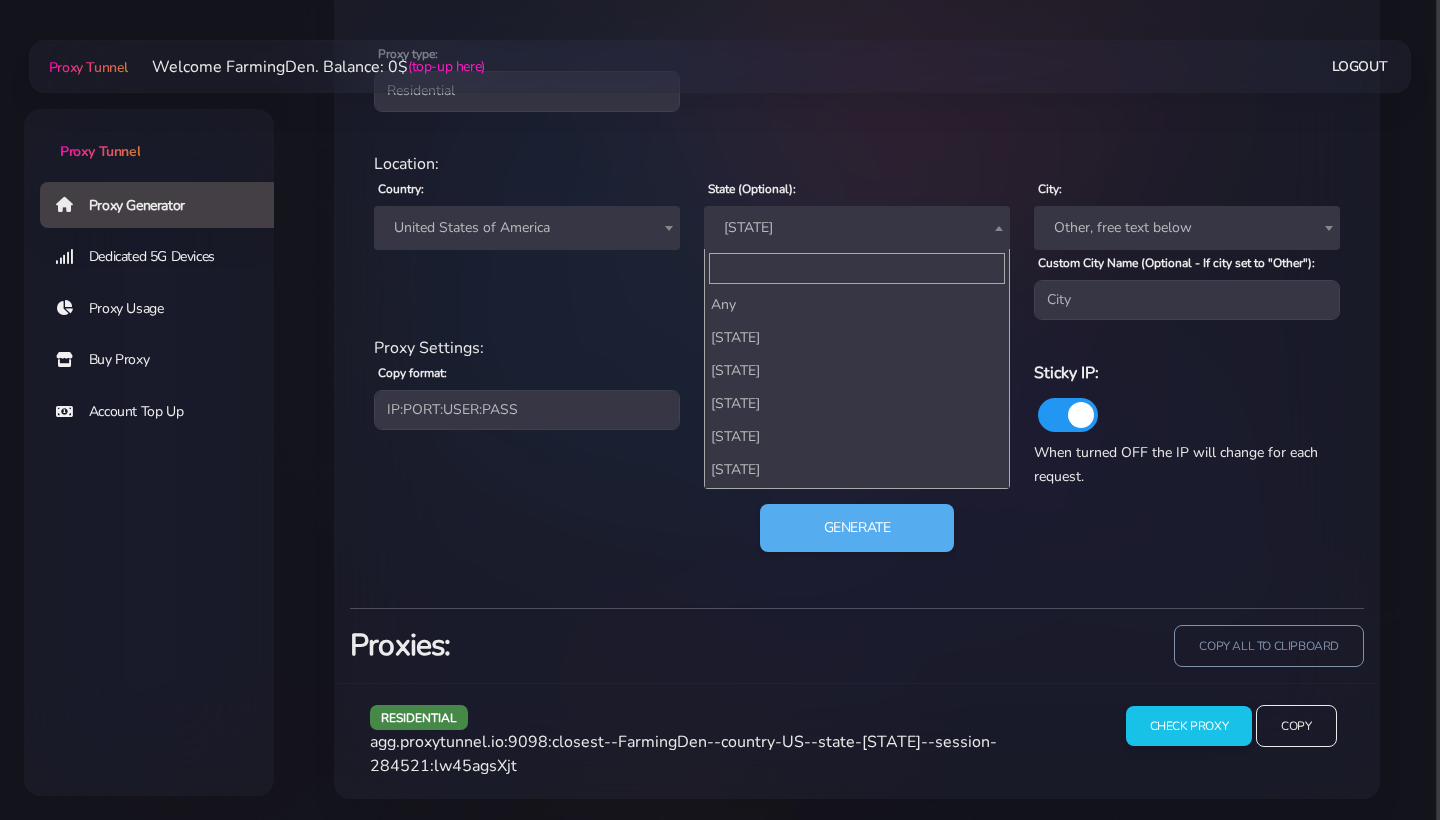 scroll, scrollTop: 1188, scrollLeft: 0, axis: vertical 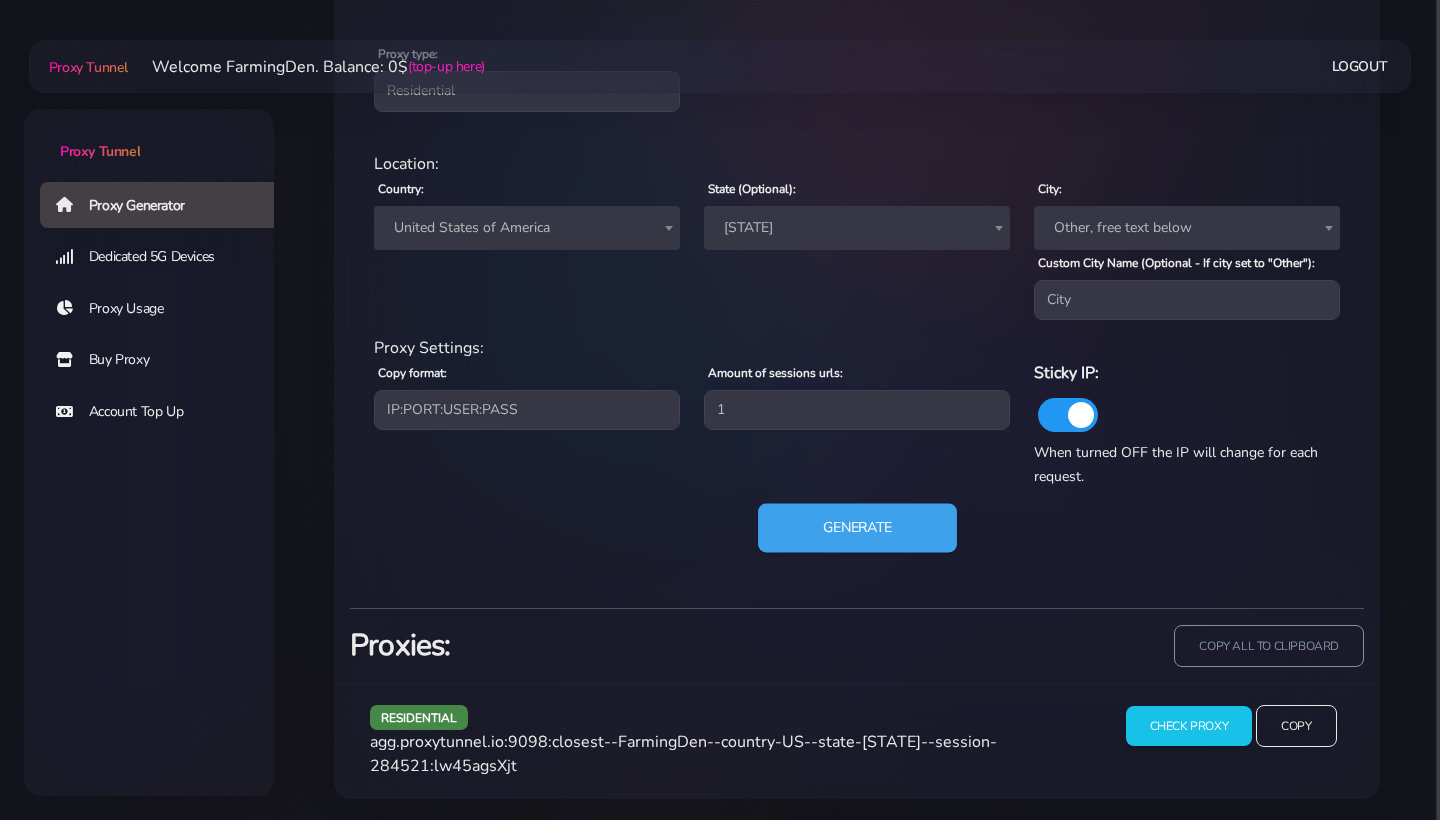 click on "Generate" at bounding box center (857, 528) 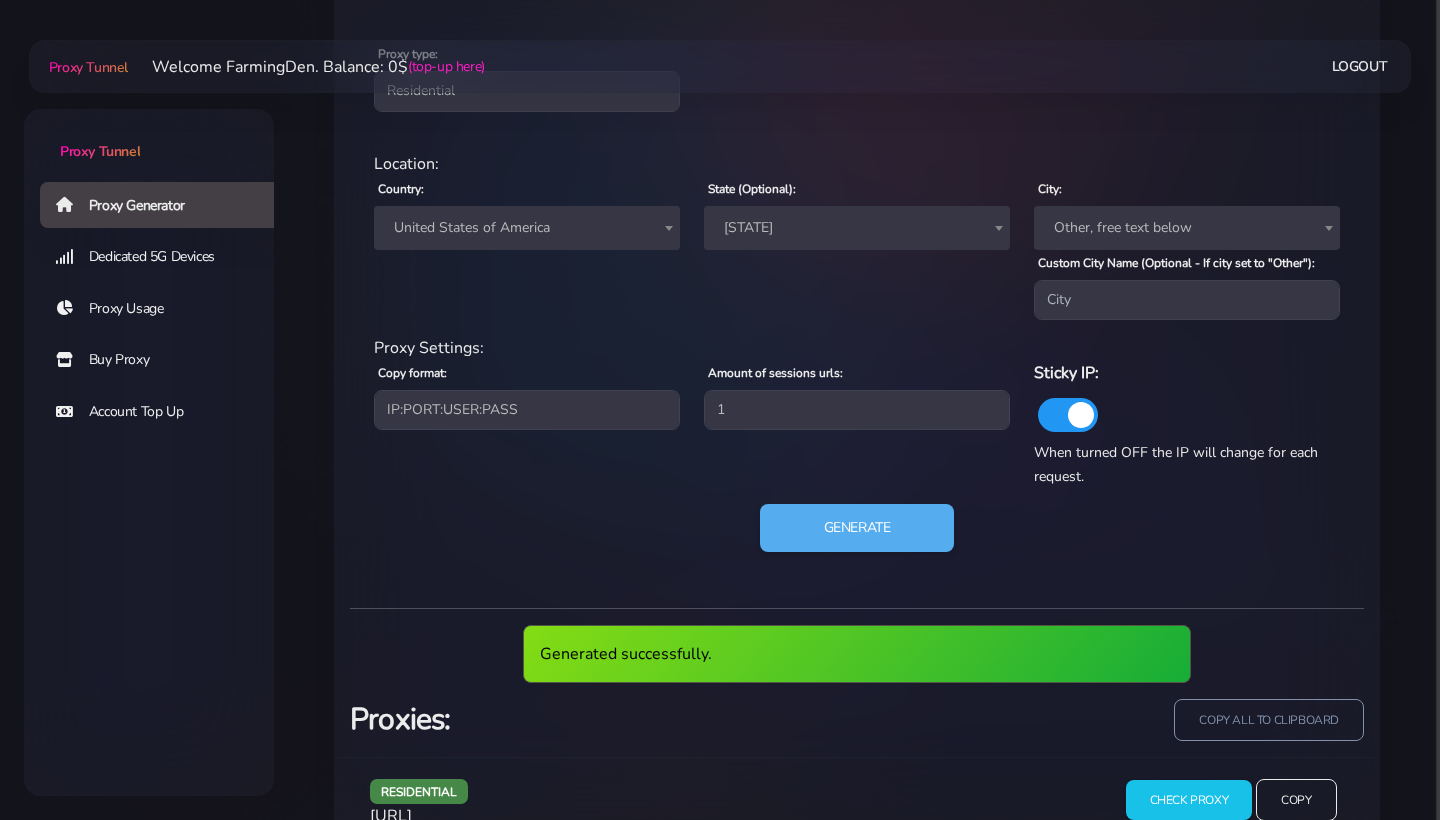 click on "Generated successfully." at bounding box center (857, 662) 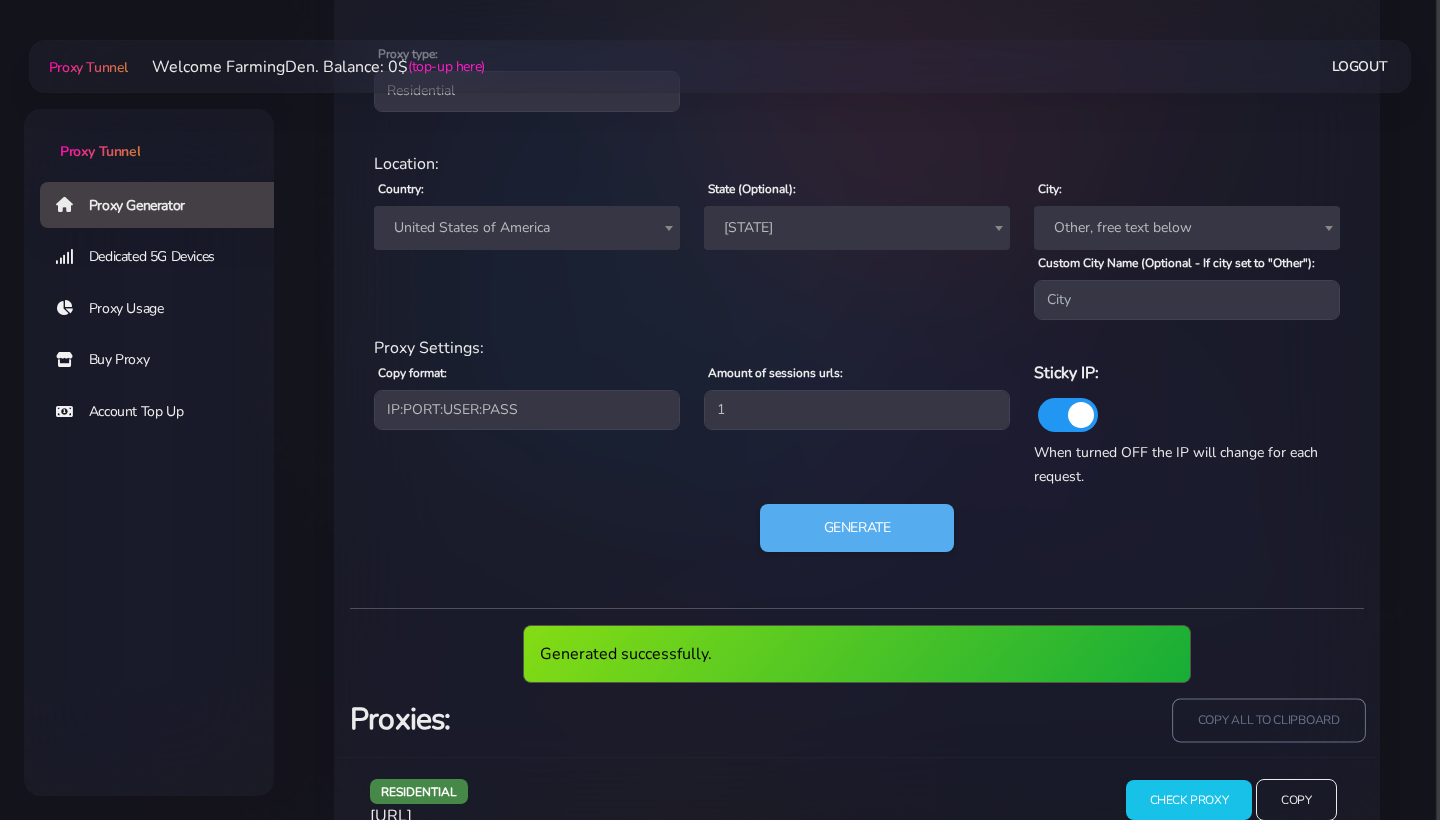 click on "copy all to clipboard" at bounding box center (1268, 720) 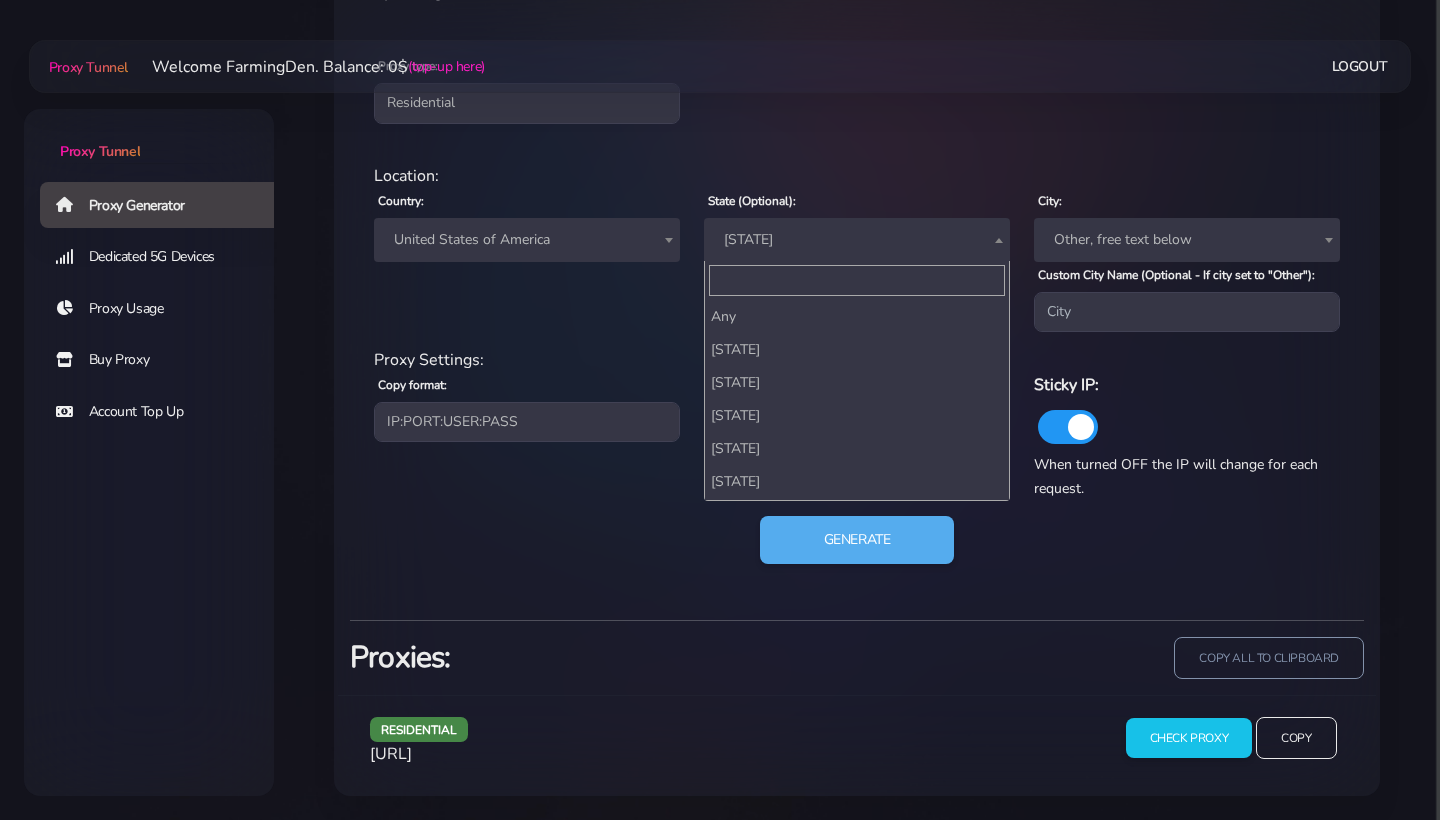 click on "[STATE]" at bounding box center (857, 240) 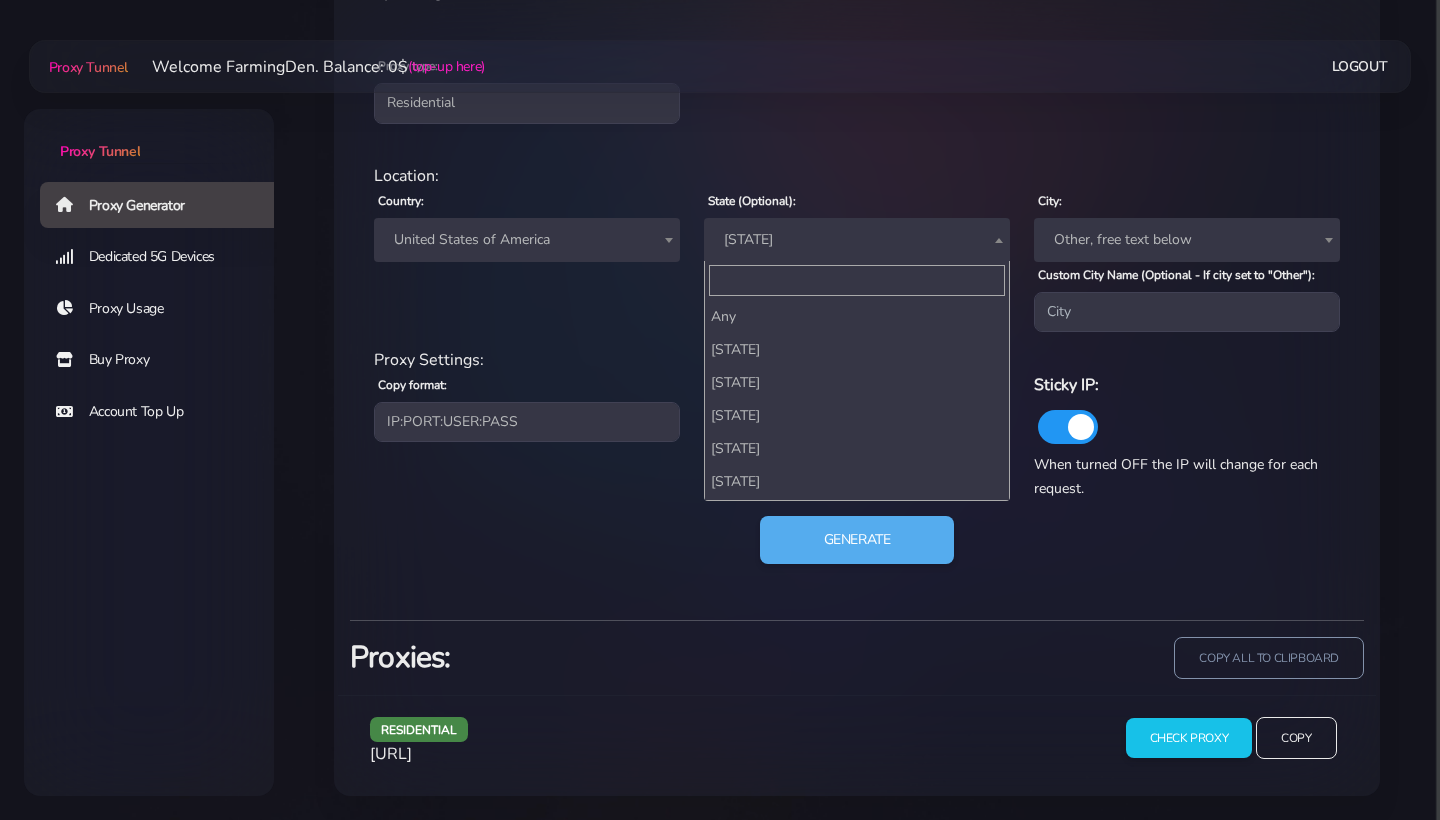scroll, scrollTop: 1320, scrollLeft: 0, axis: vertical 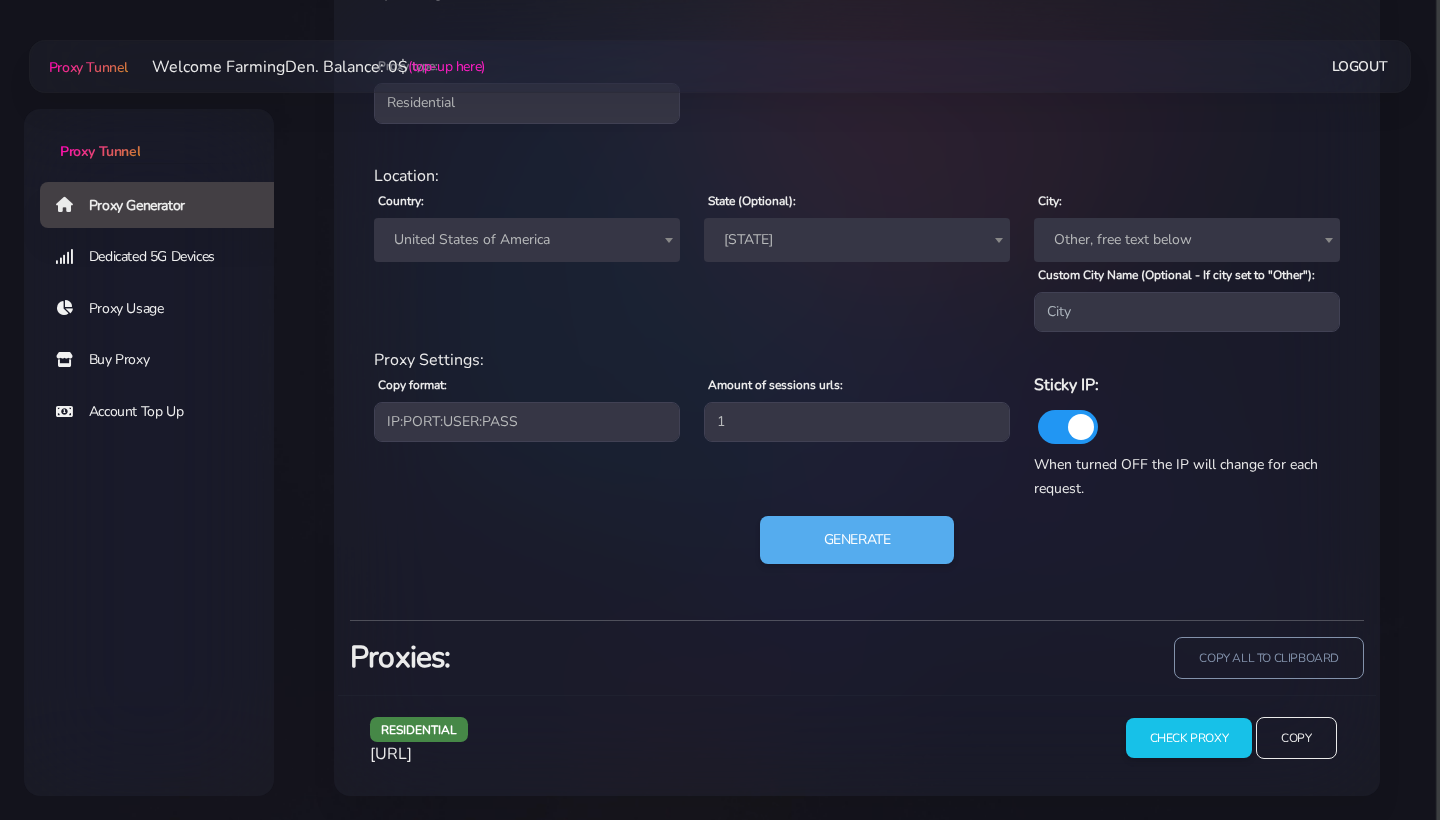 click on "Proxy Settings:
Copy format:
IP:PORT:USER:PASS
USER:PASS@IP:PORT
PORT:IP:USER:PASS
PASS:USER:PORT:IP
Amount of sessions urls:
1
Sticky IP:
When turned OFF the IP will change for each request." at bounding box center [857, 424] 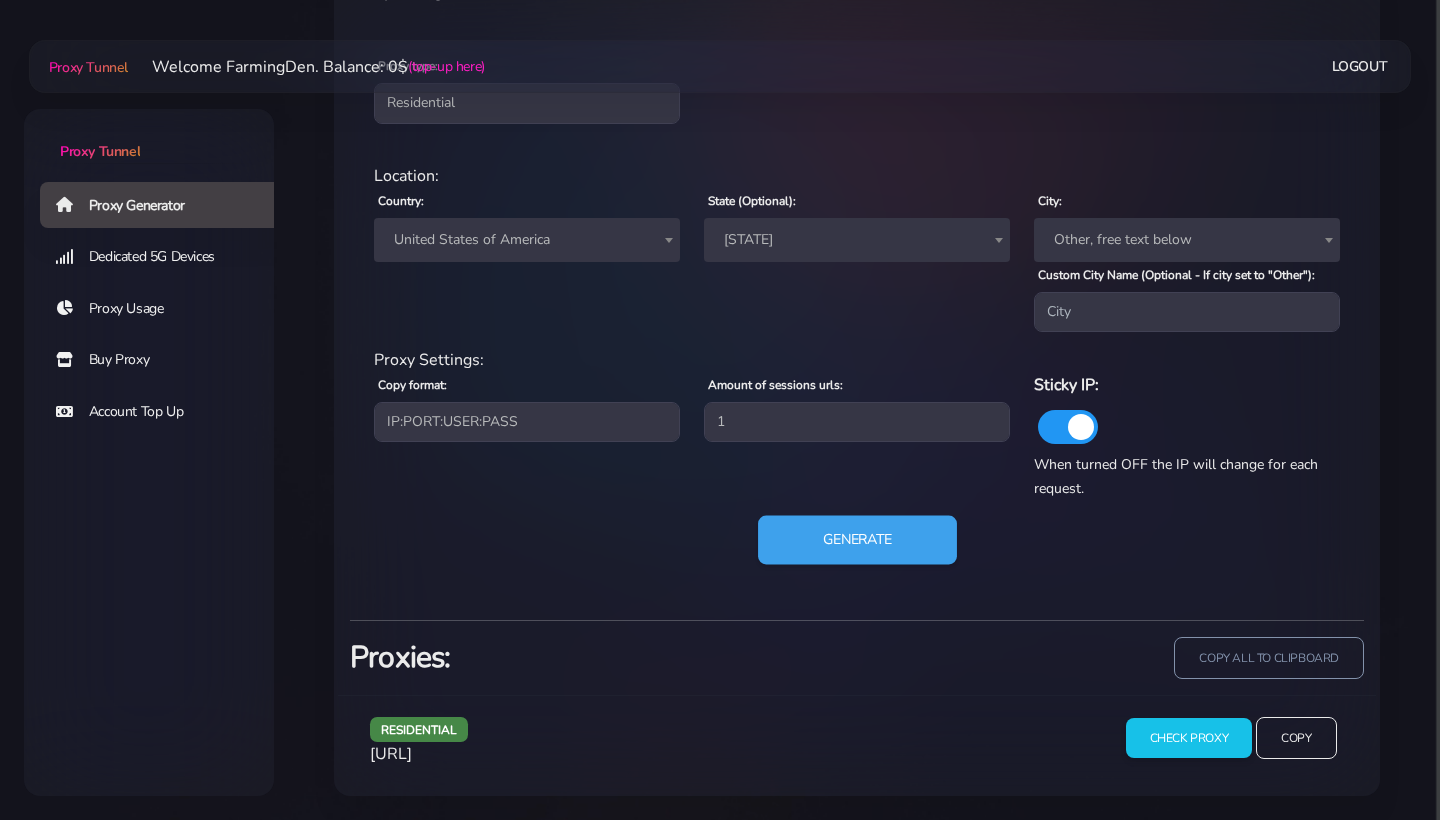 click on "Generate" at bounding box center (857, 540) 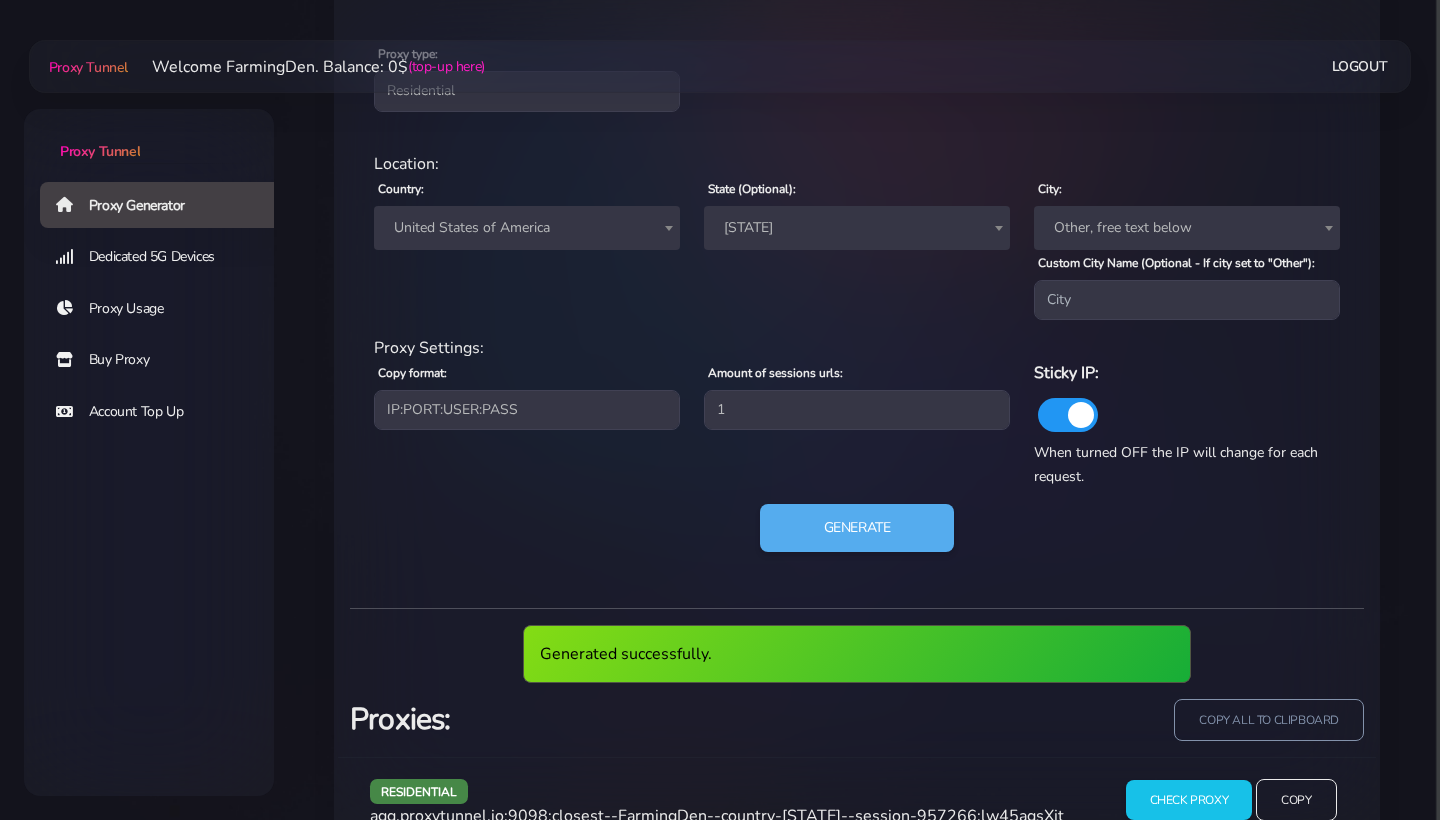 click on "[STATE]" at bounding box center (857, 228) 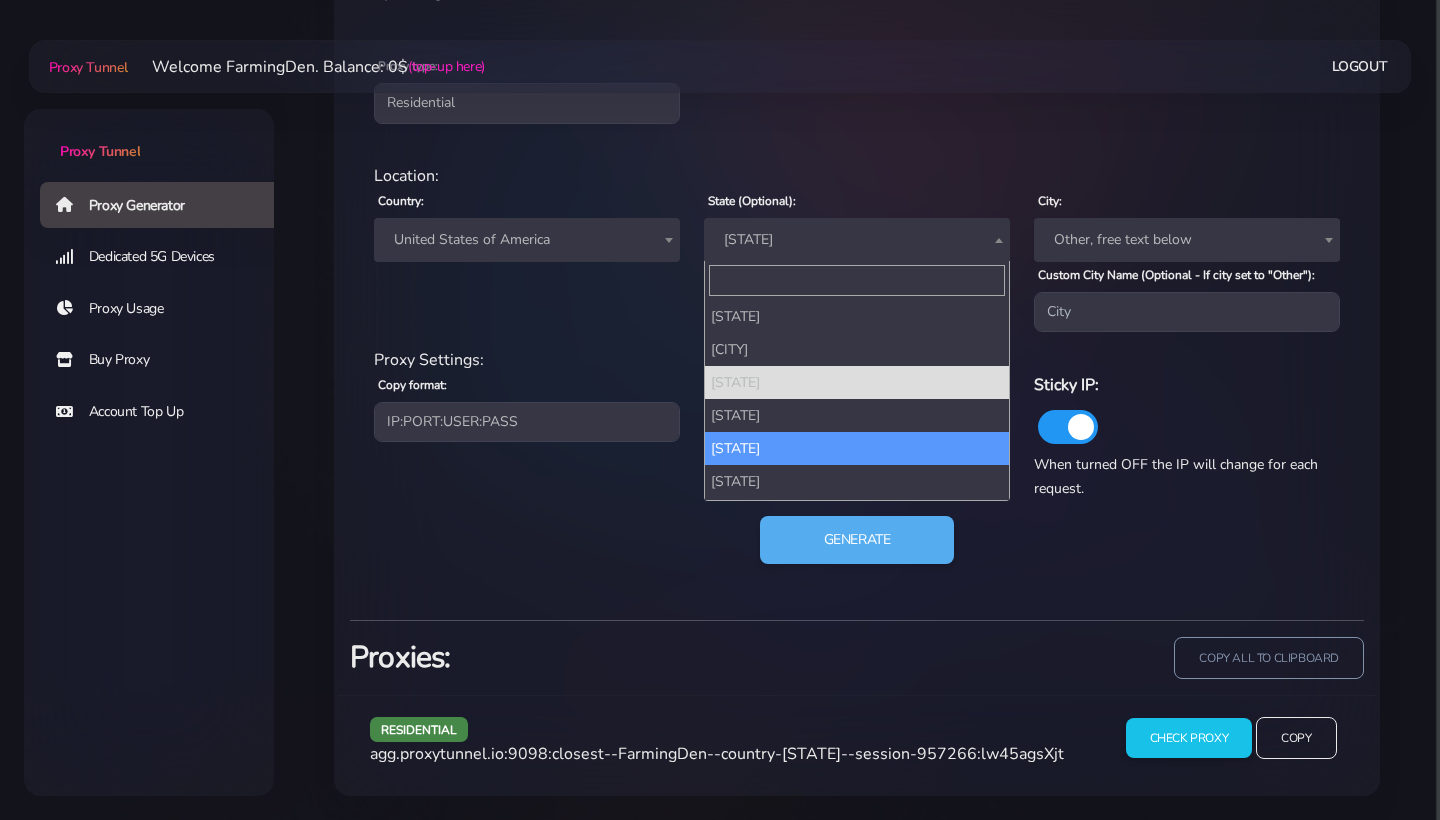 scroll, scrollTop: 1333, scrollLeft: 0, axis: vertical 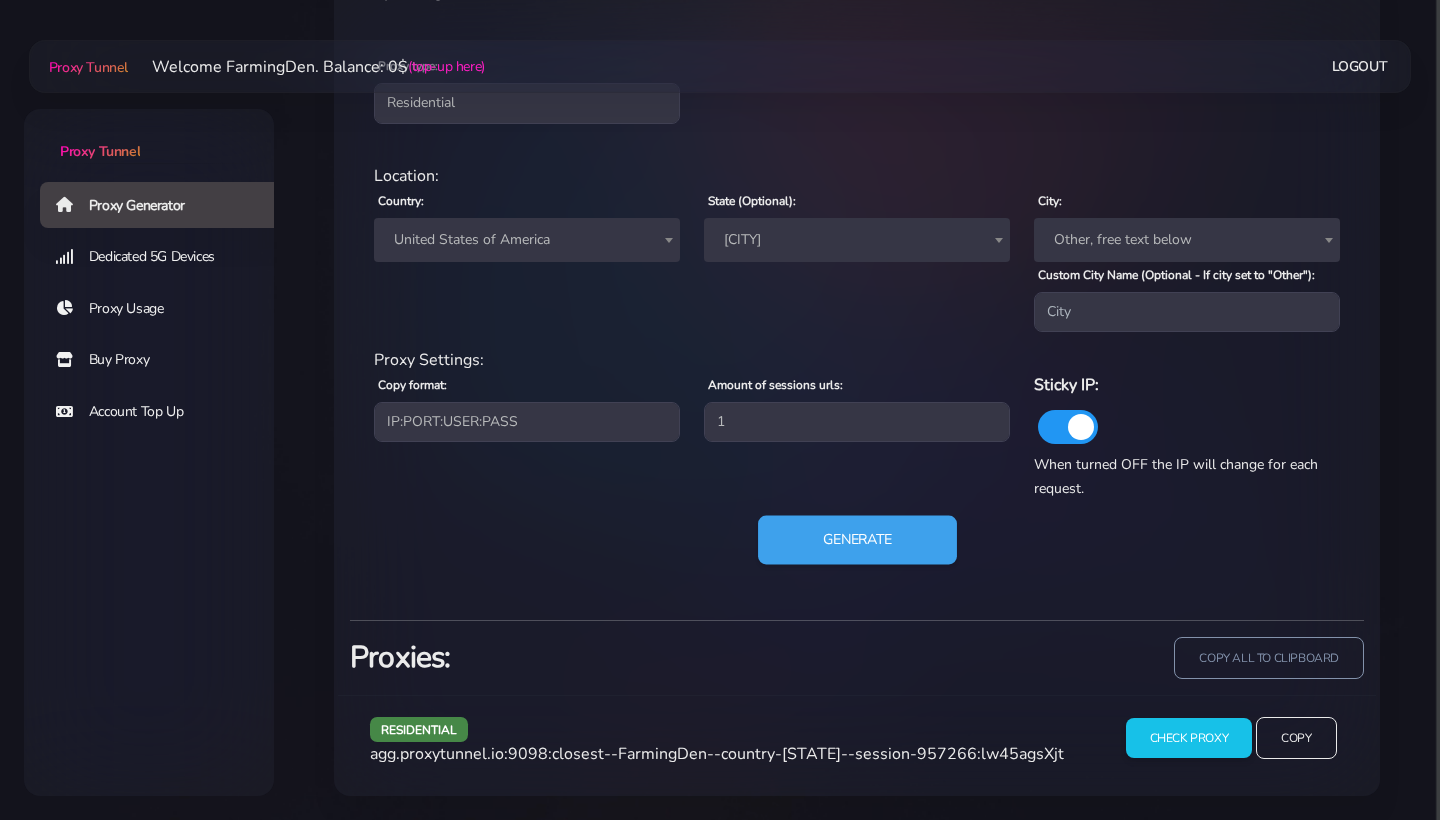 click on "Generate" at bounding box center [857, 540] 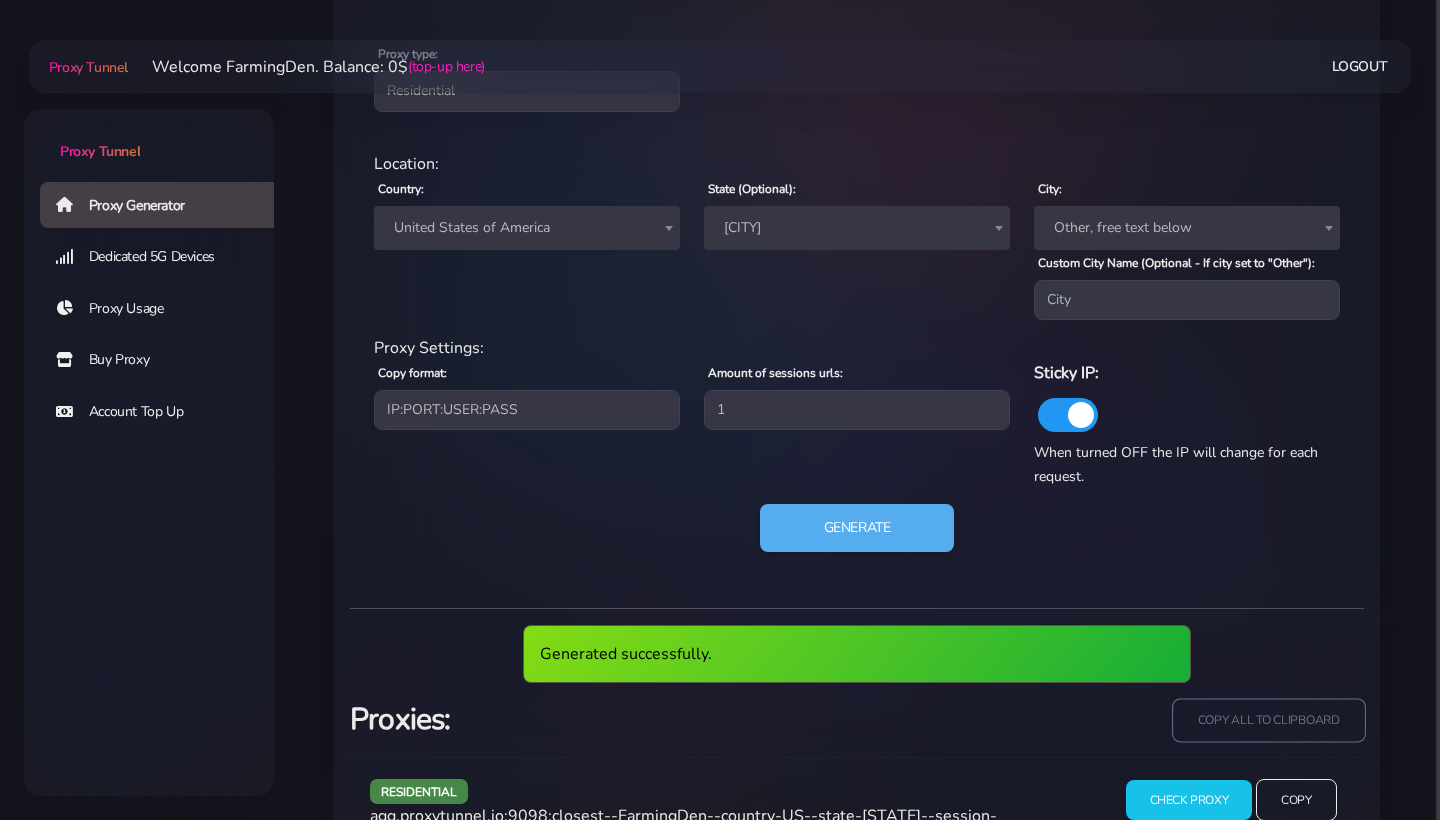 click on "copy all to clipboard" at bounding box center [1268, 720] 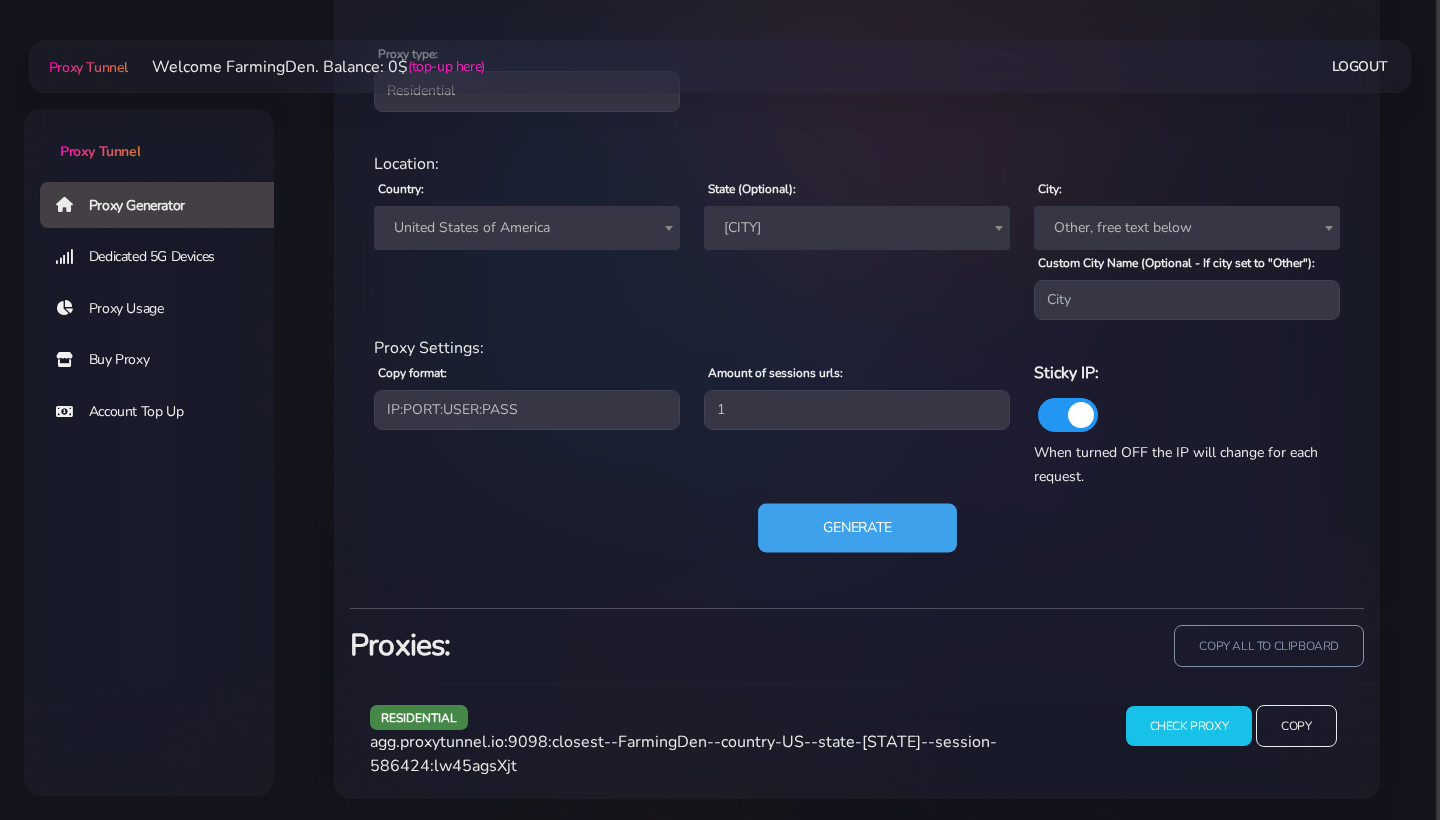 click on "Generate" at bounding box center [857, 528] 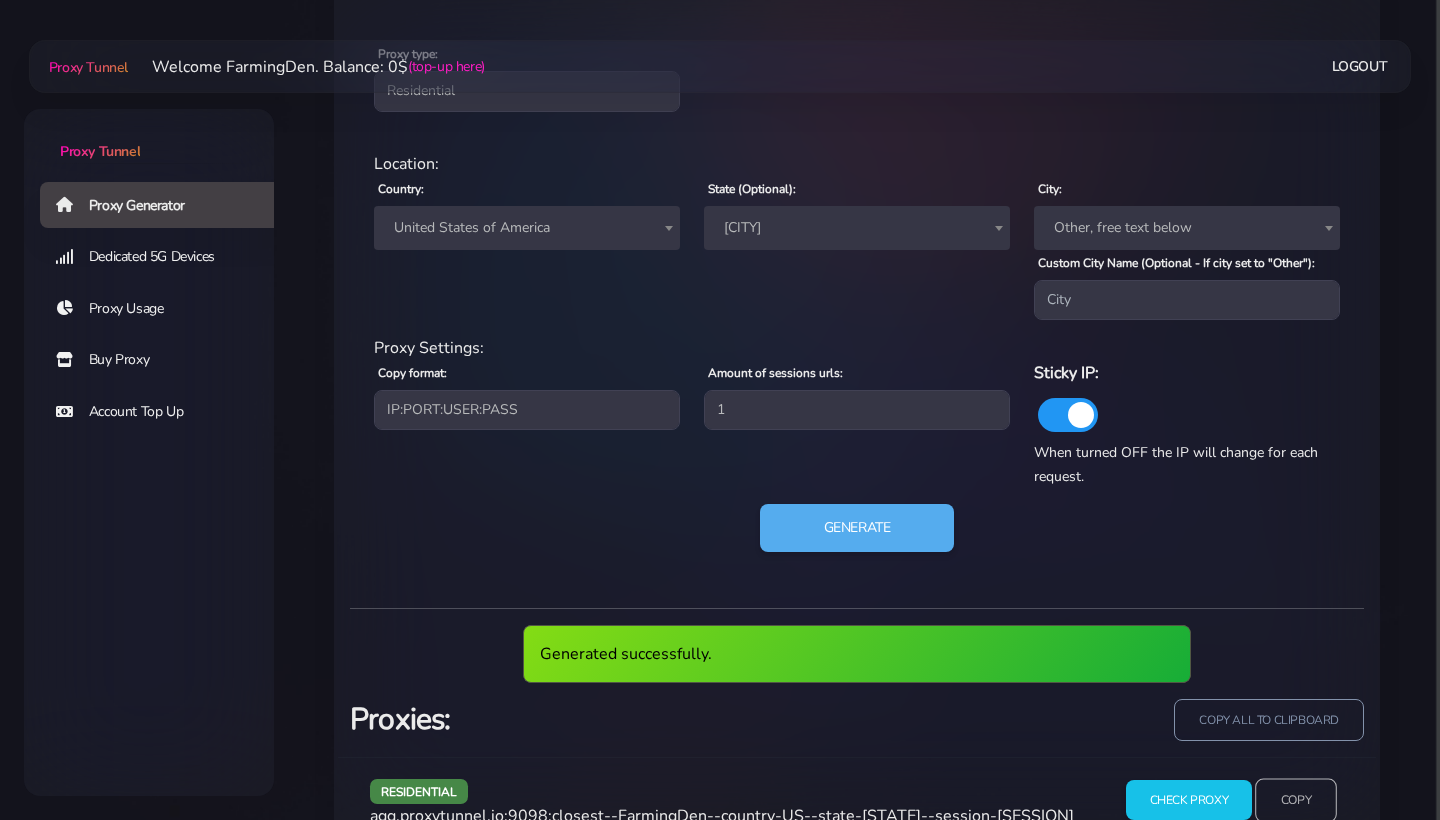 click on "Copy" at bounding box center (1296, 800) 